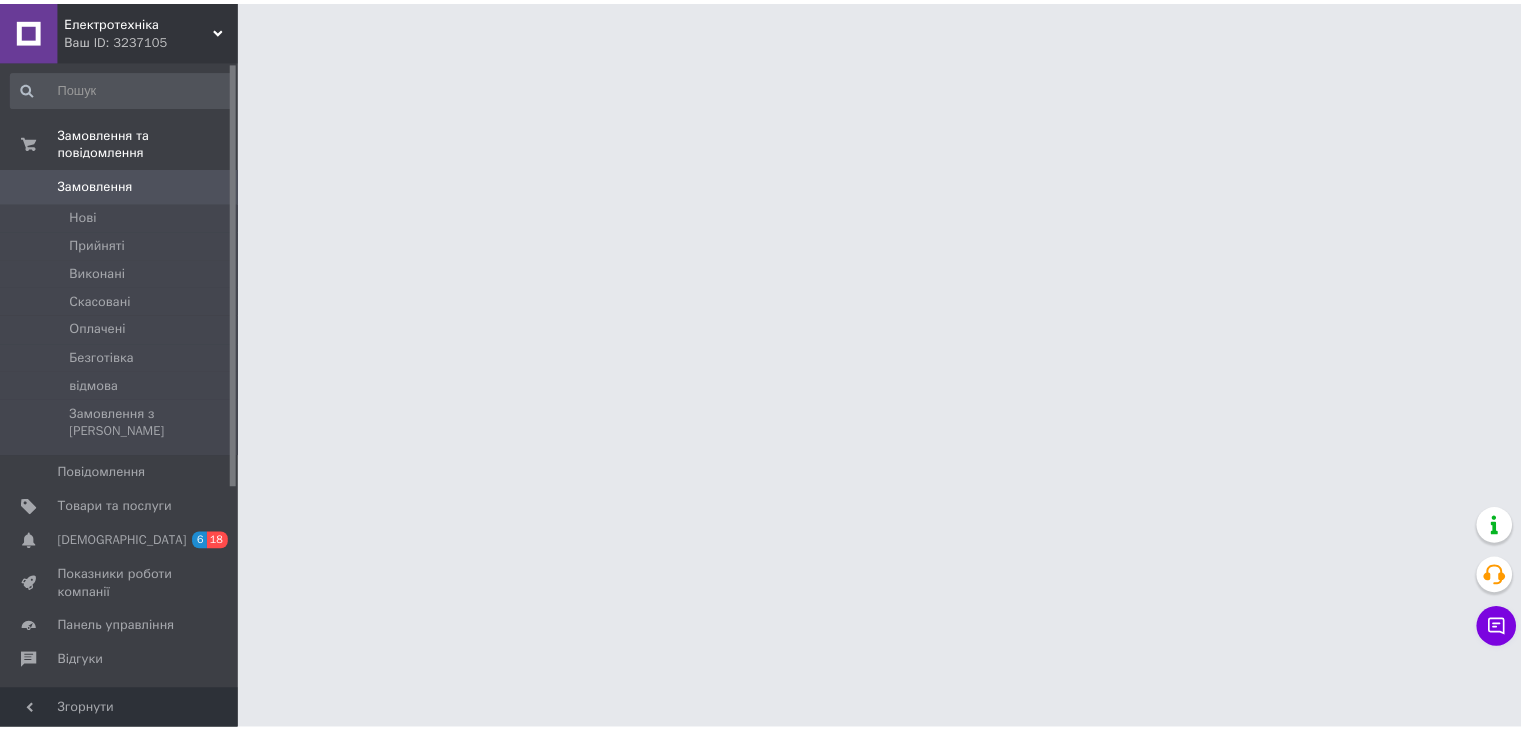 scroll, scrollTop: 0, scrollLeft: 0, axis: both 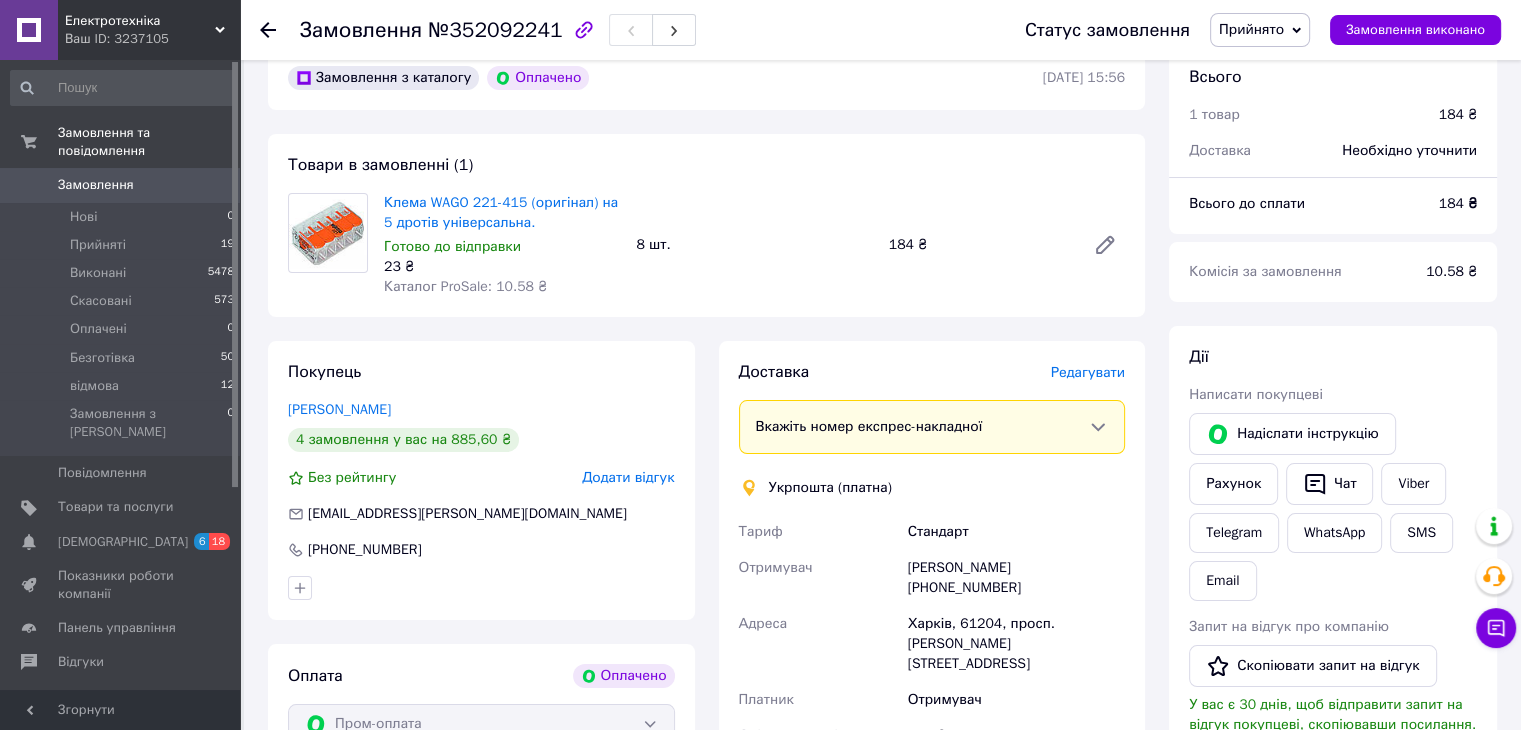 click on "Редагувати" at bounding box center [1088, 372] 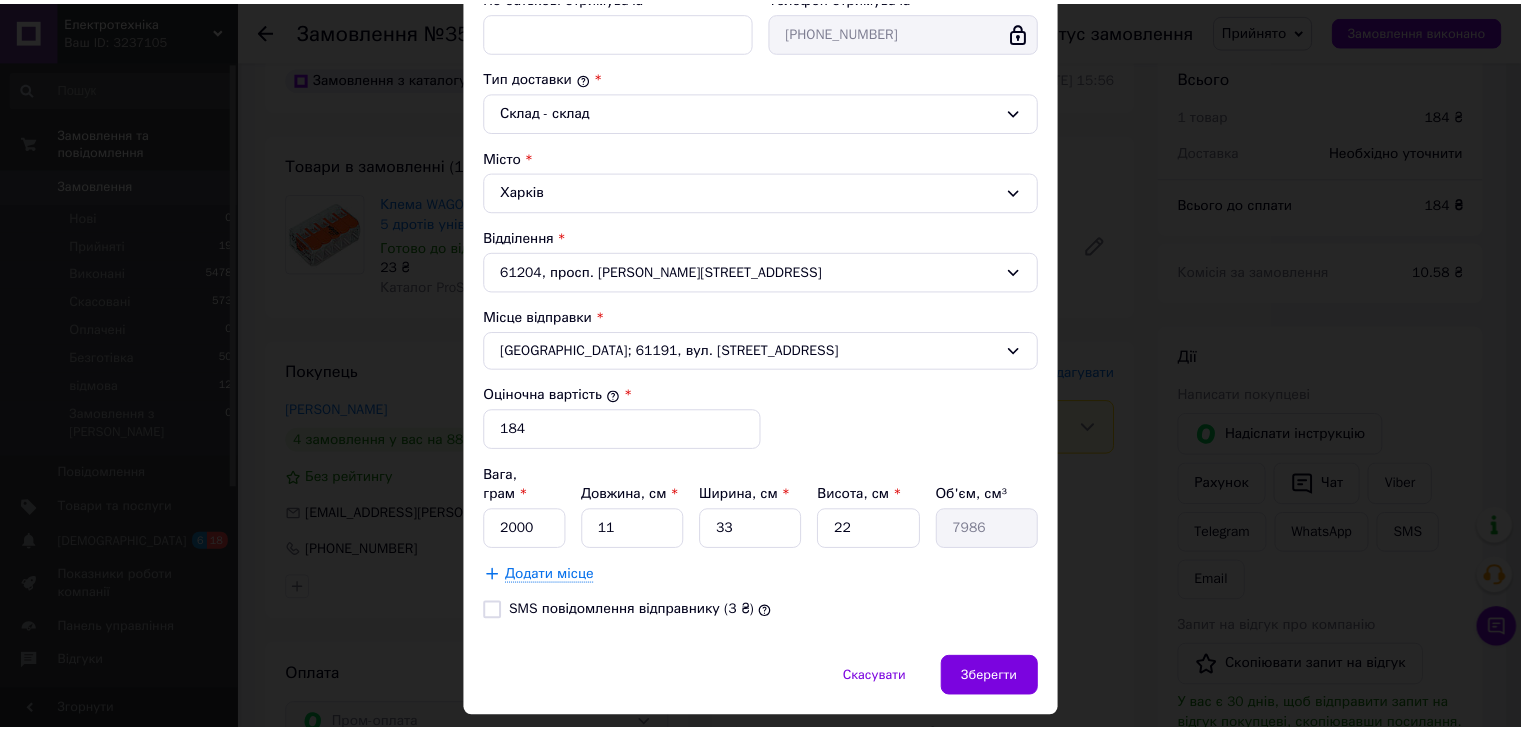 scroll, scrollTop: 516, scrollLeft: 0, axis: vertical 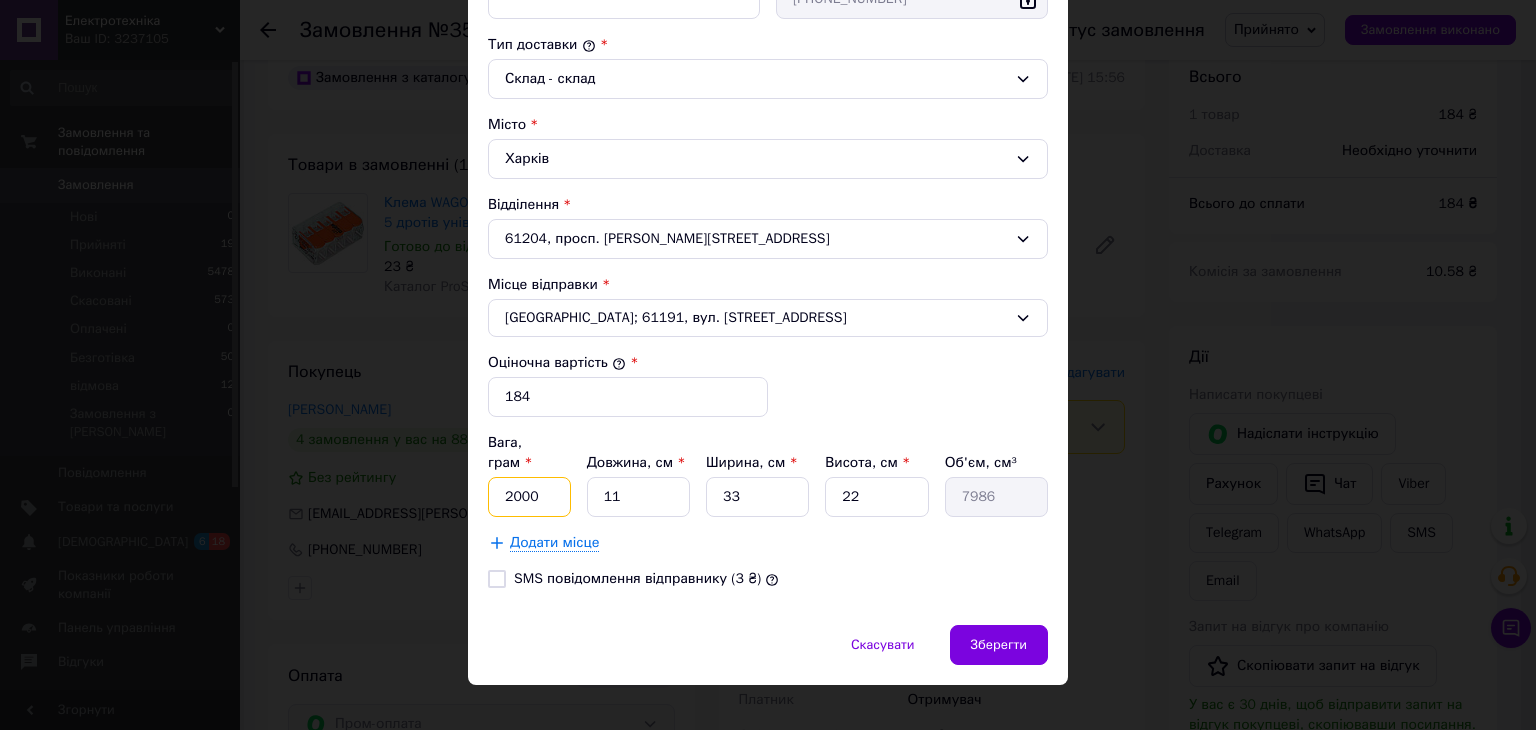drag, startPoint x: 528, startPoint y: 477, endPoint x: 492, endPoint y: 485, distance: 36.878178 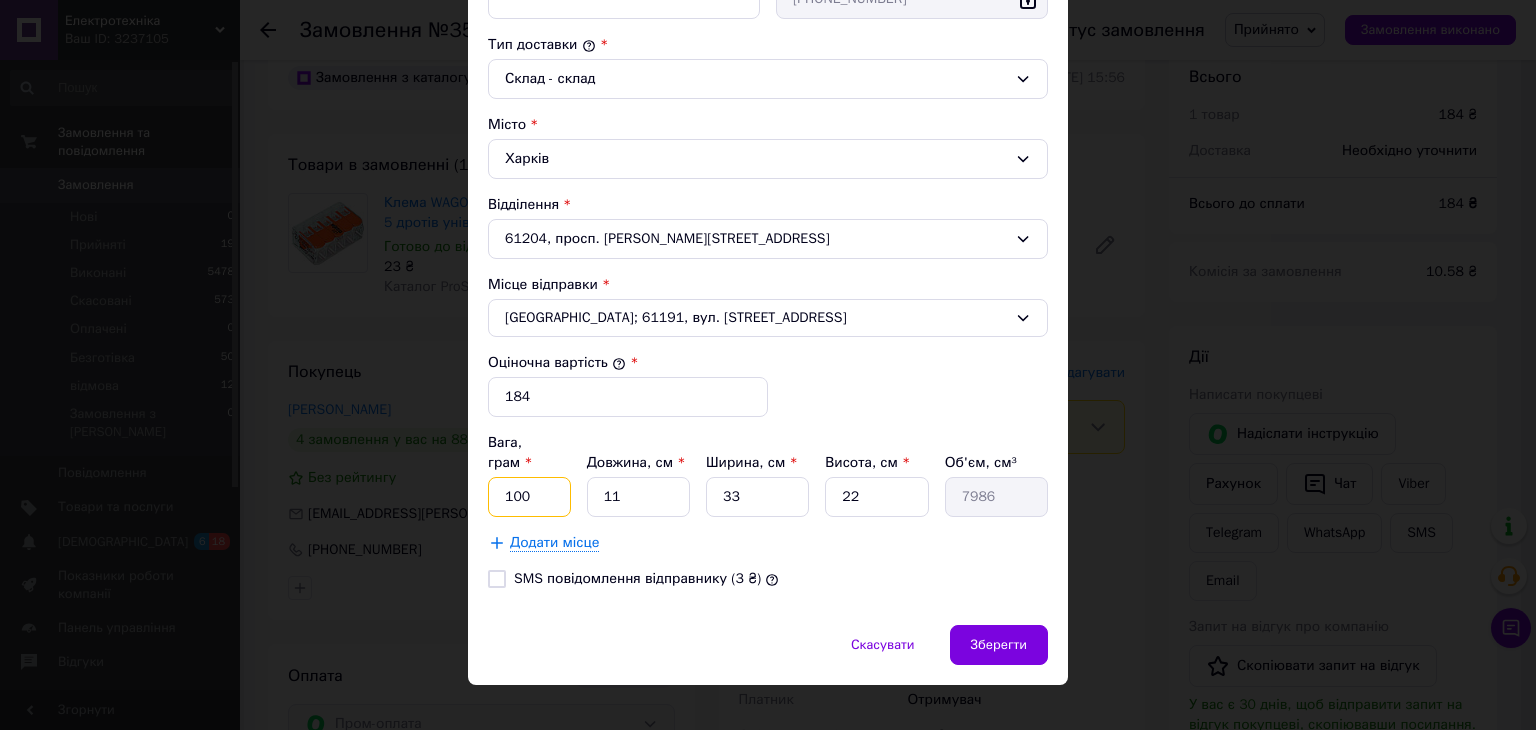 type on "100" 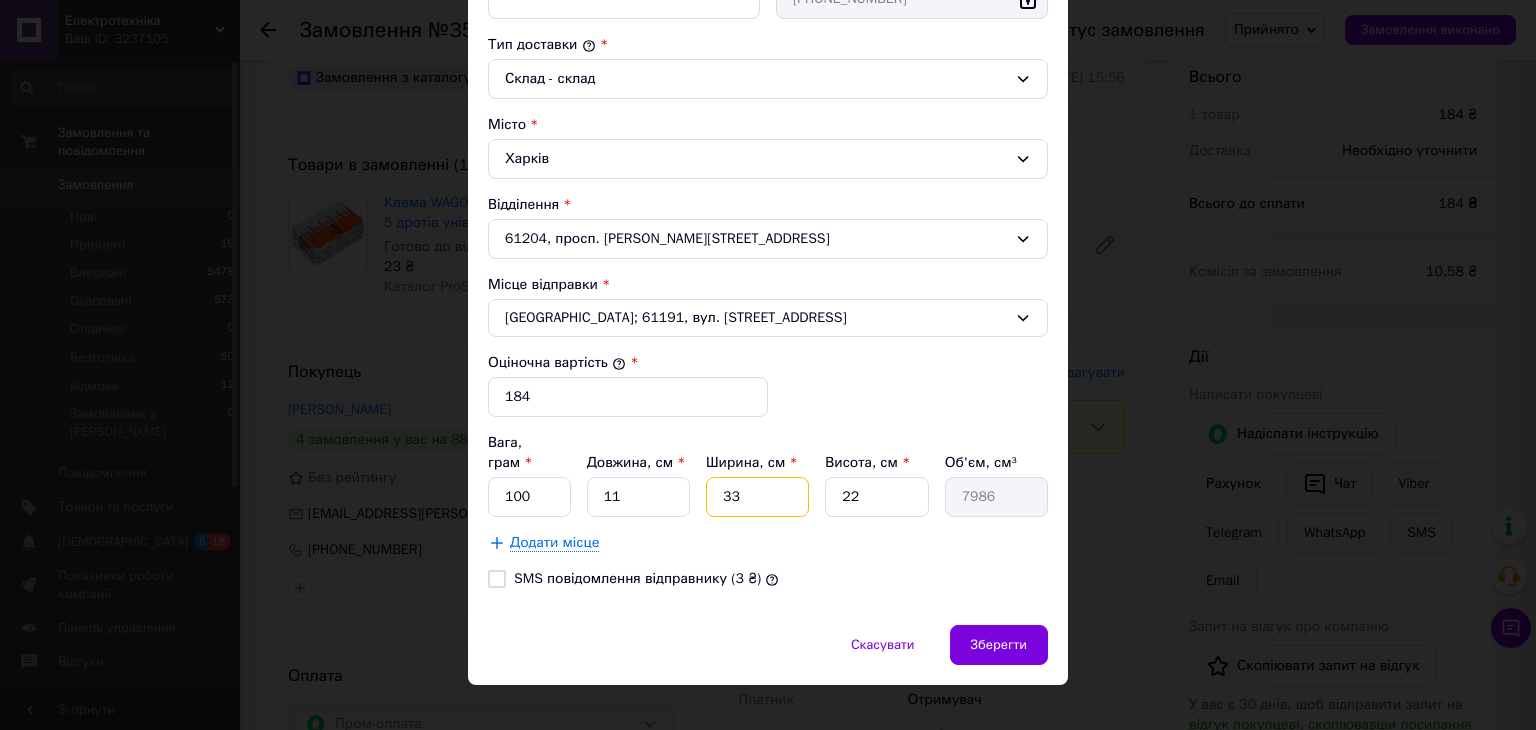drag, startPoint x: 750, startPoint y: 471, endPoint x: 723, endPoint y: 472, distance: 27.018513 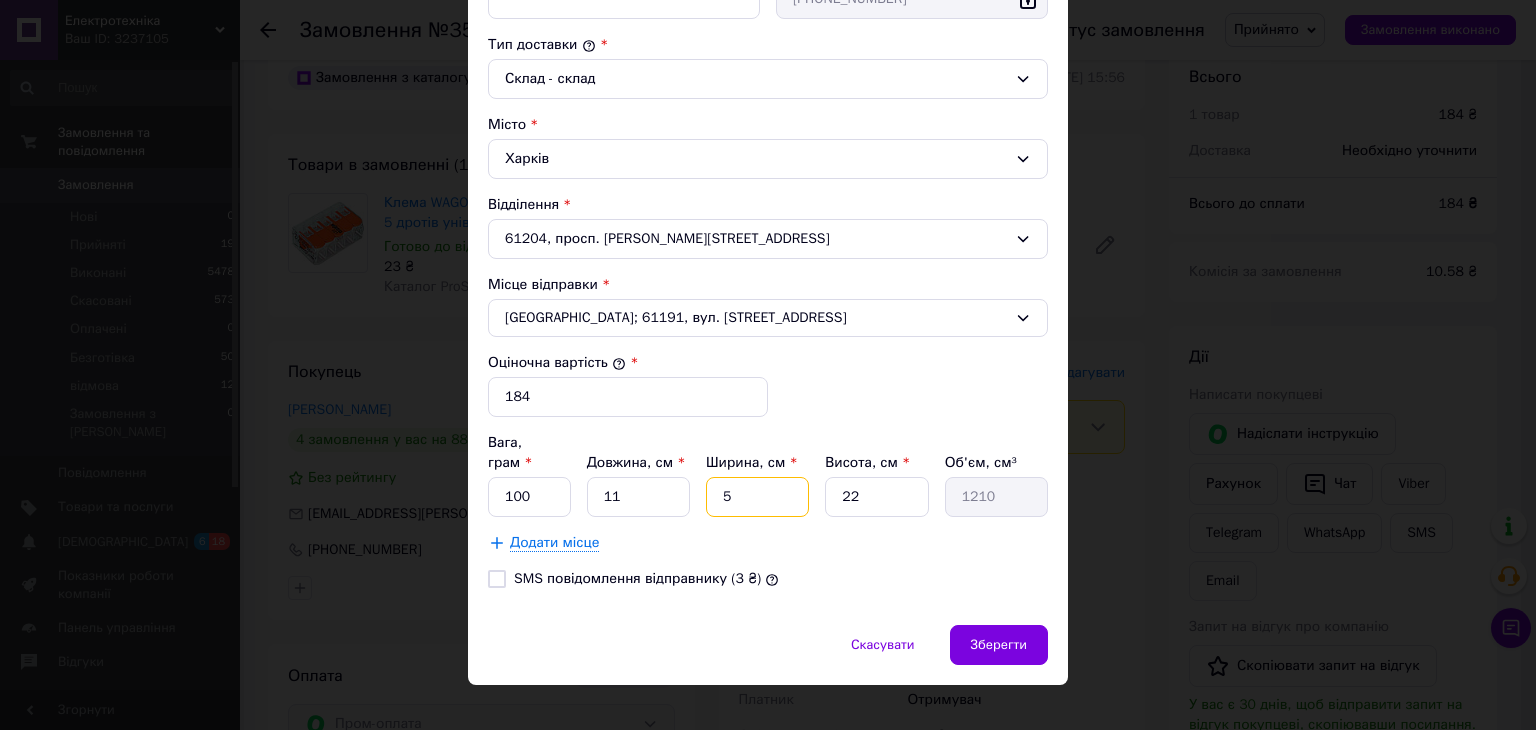 type on "5" 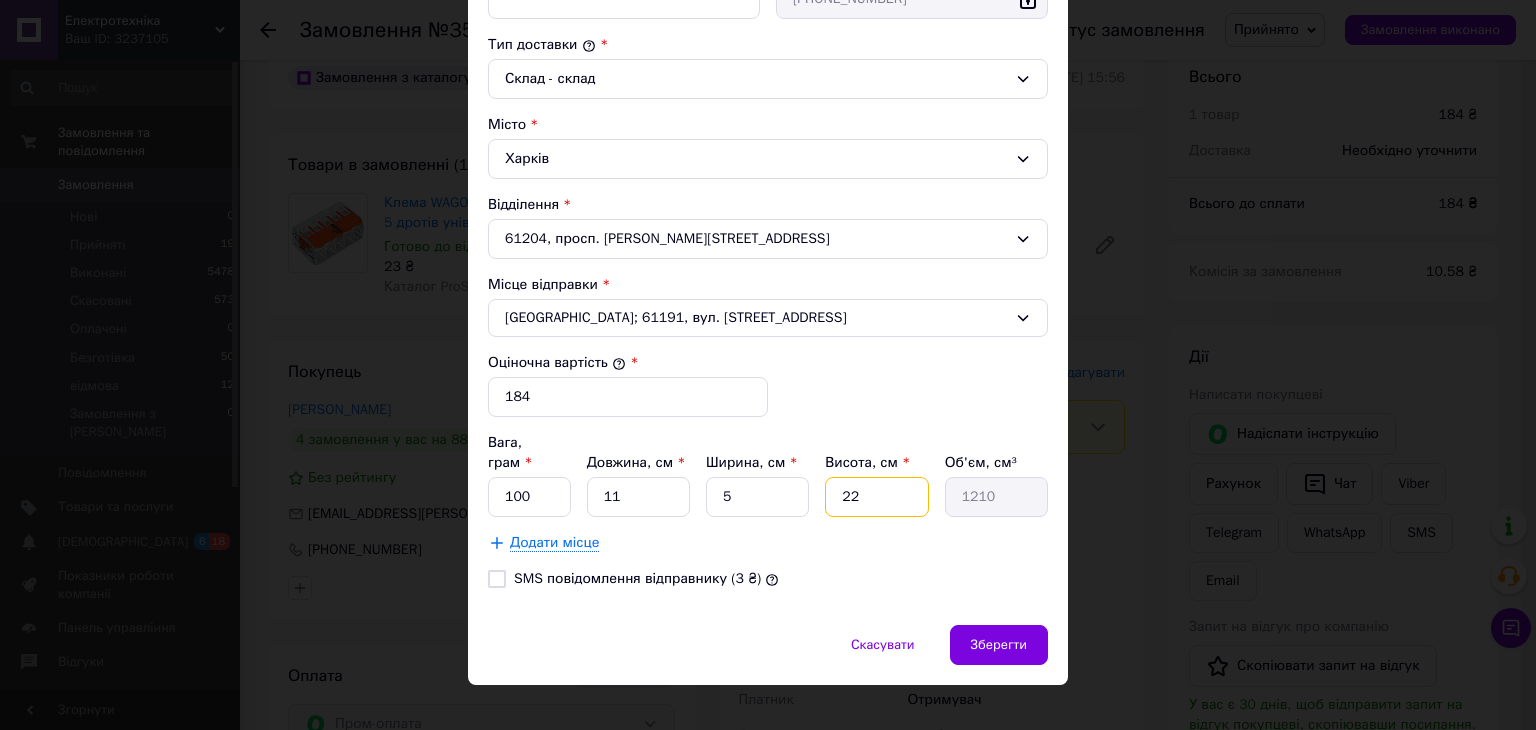 click on "22" at bounding box center (876, 497) 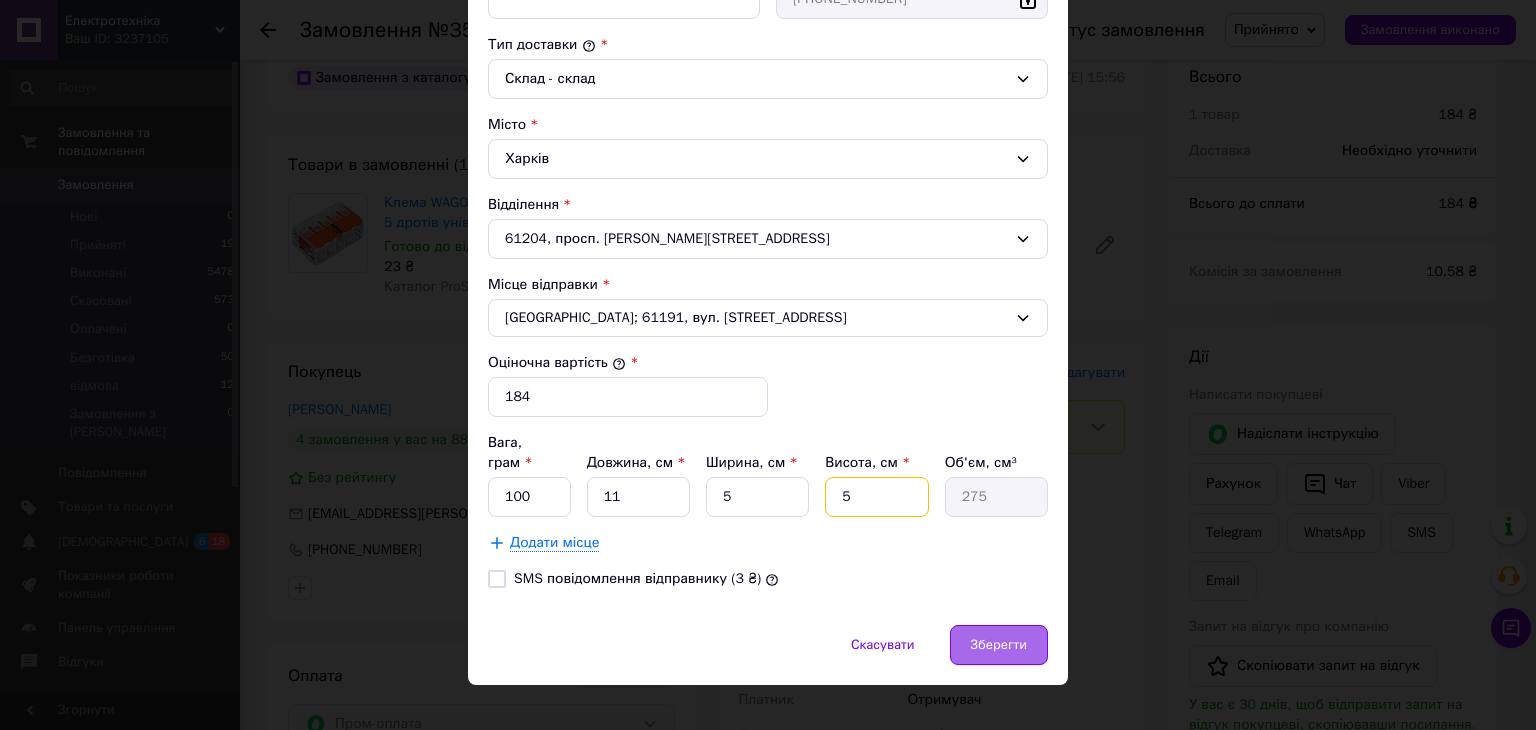 type on "5" 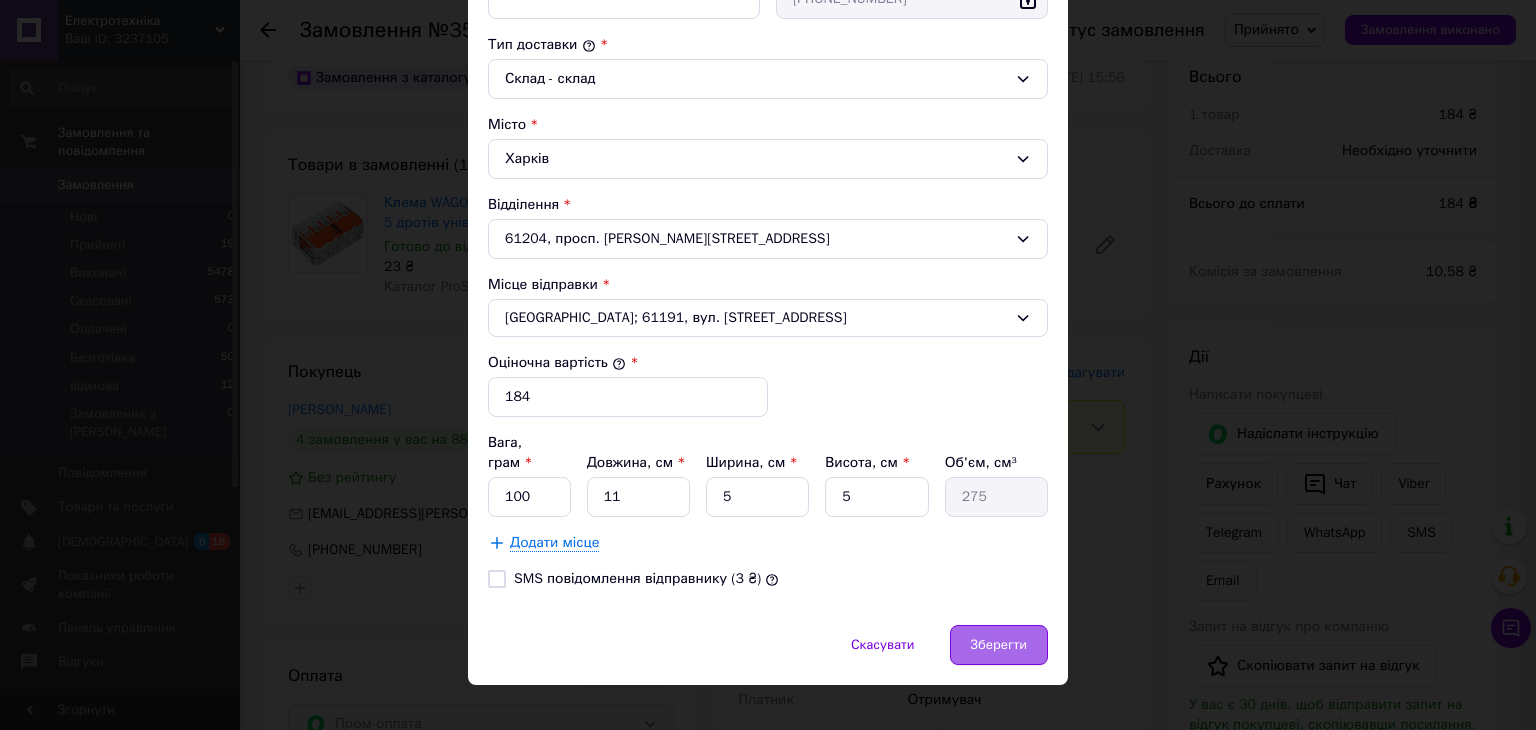 click on "Зберегти" at bounding box center (999, 645) 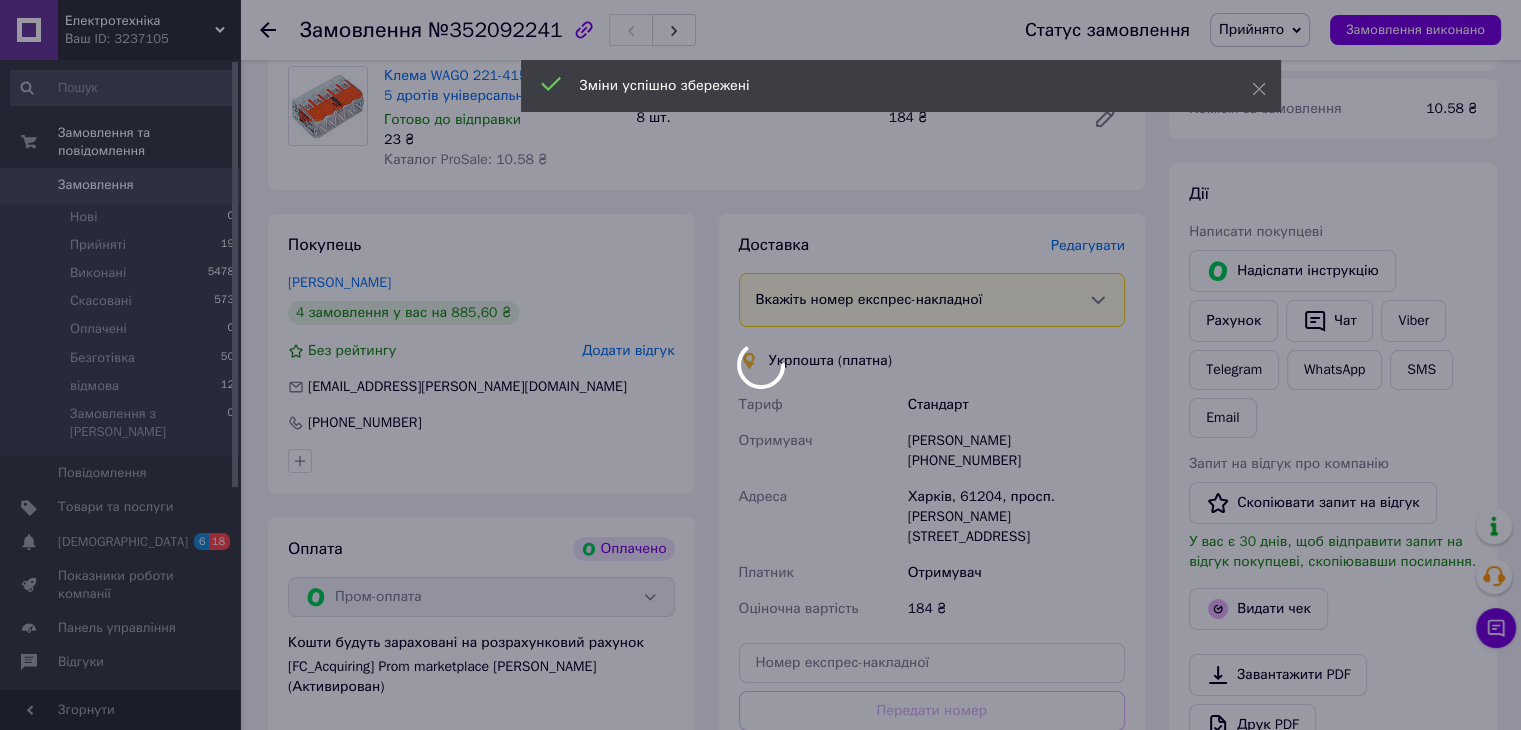 scroll, scrollTop: 500, scrollLeft: 0, axis: vertical 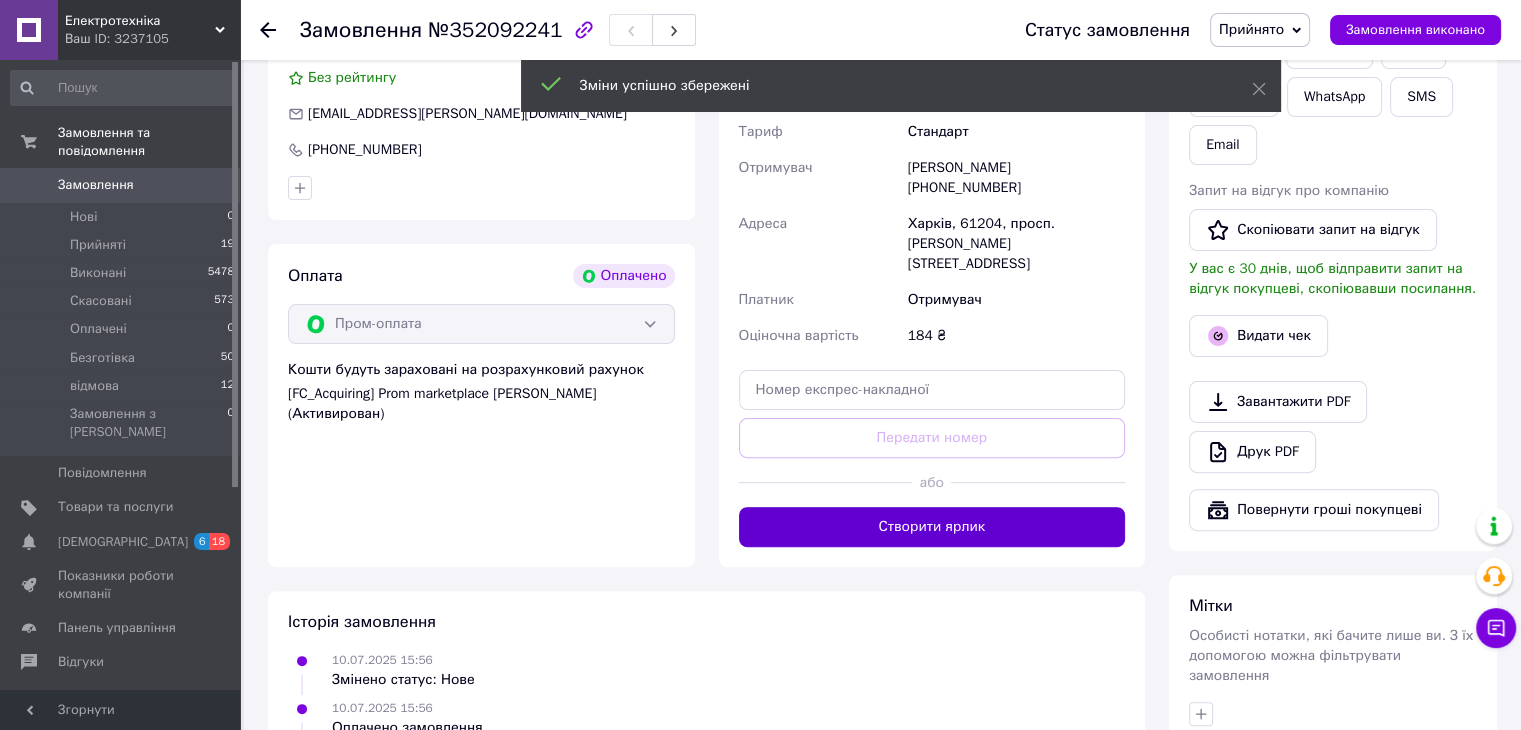 click on "Створити ярлик" at bounding box center [932, 527] 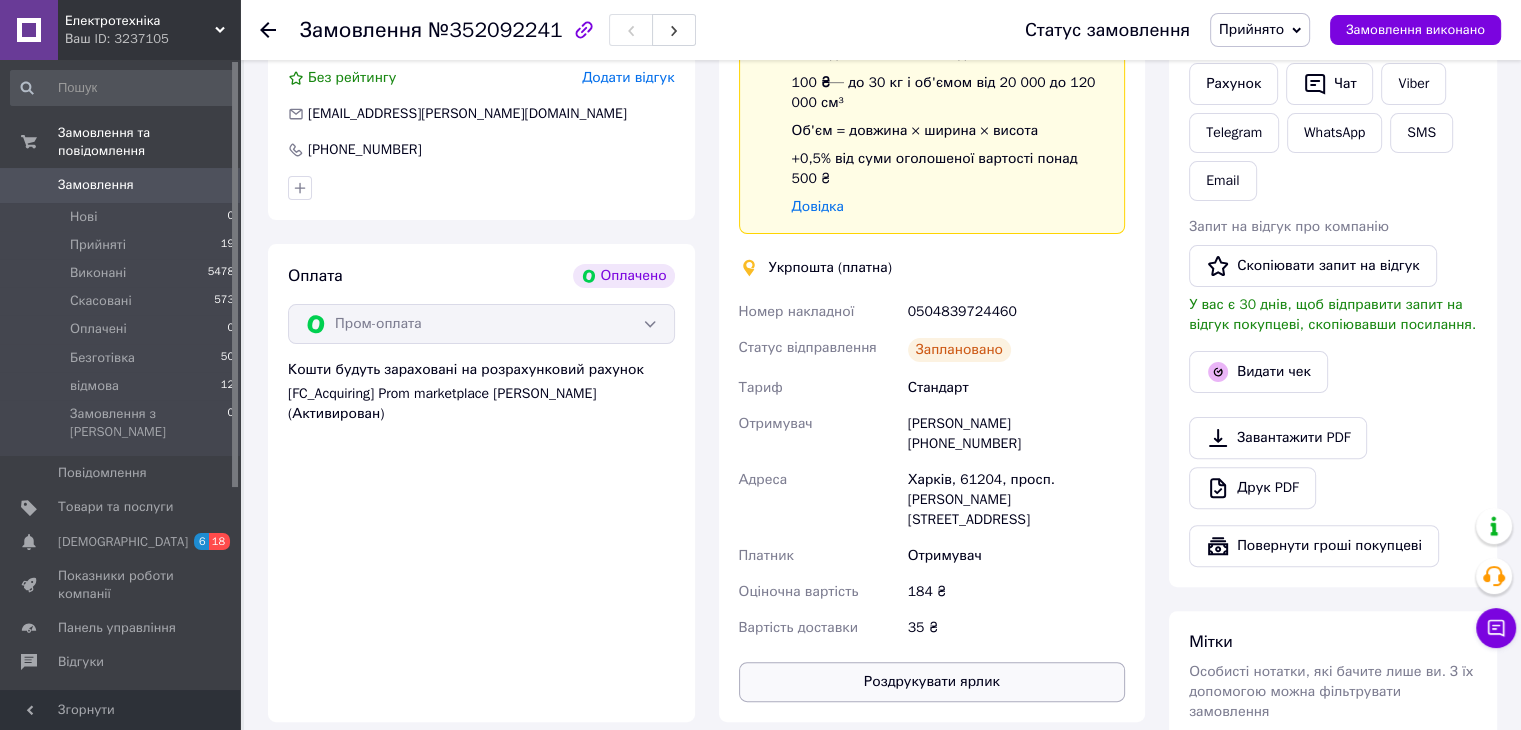 click on "Роздрукувати ярлик" at bounding box center [932, 682] 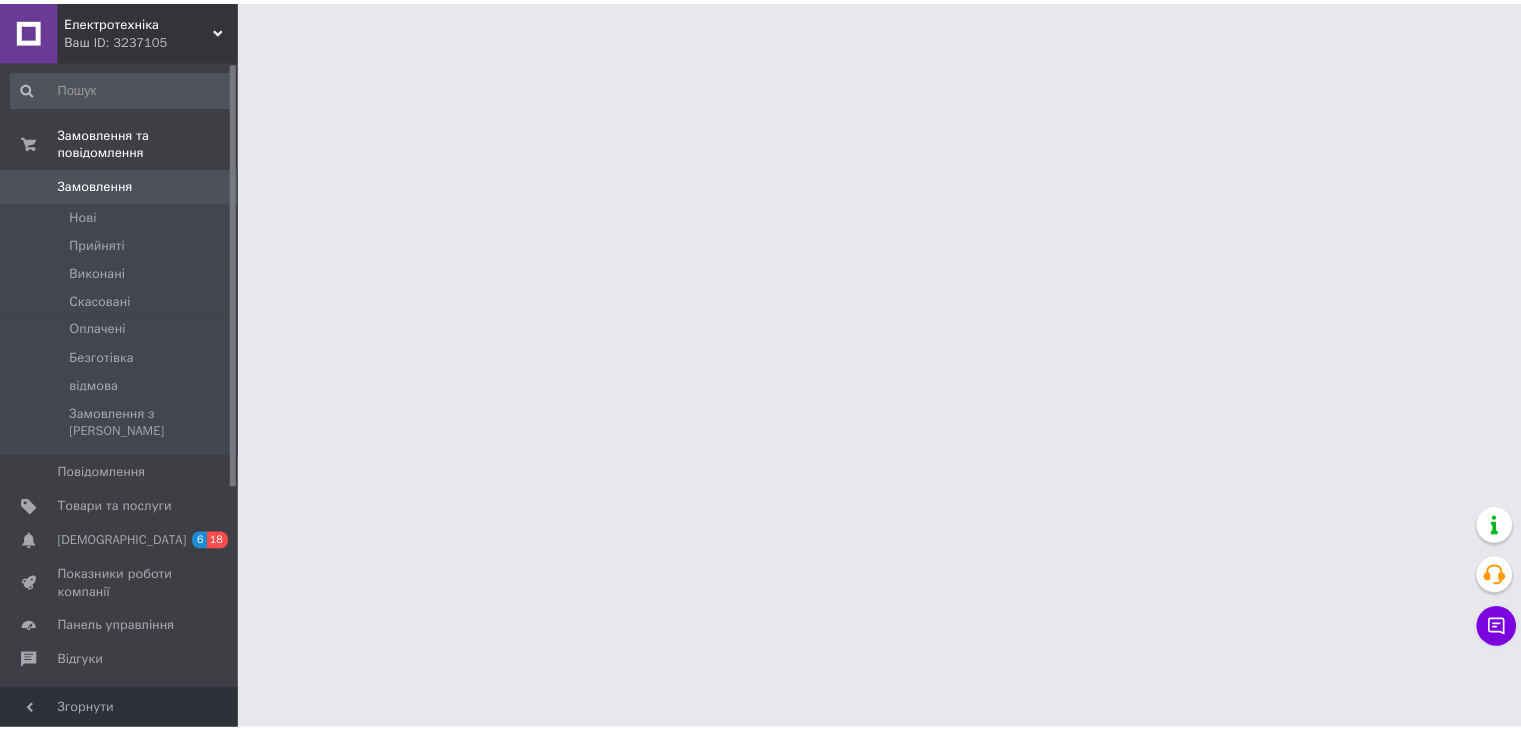 scroll, scrollTop: 0, scrollLeft: 0, axis: both 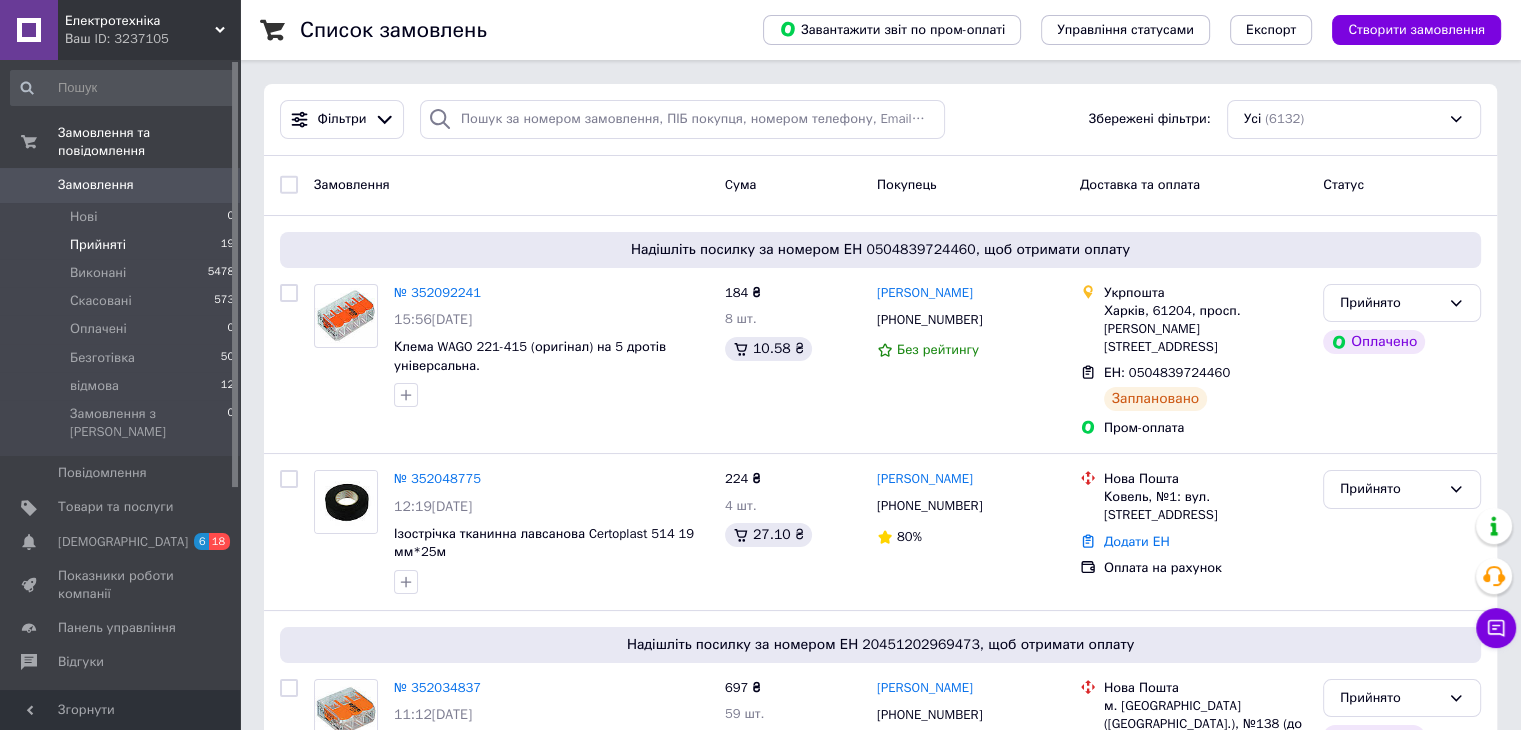 click on "Прийняті" at bounding box center (98, 245) 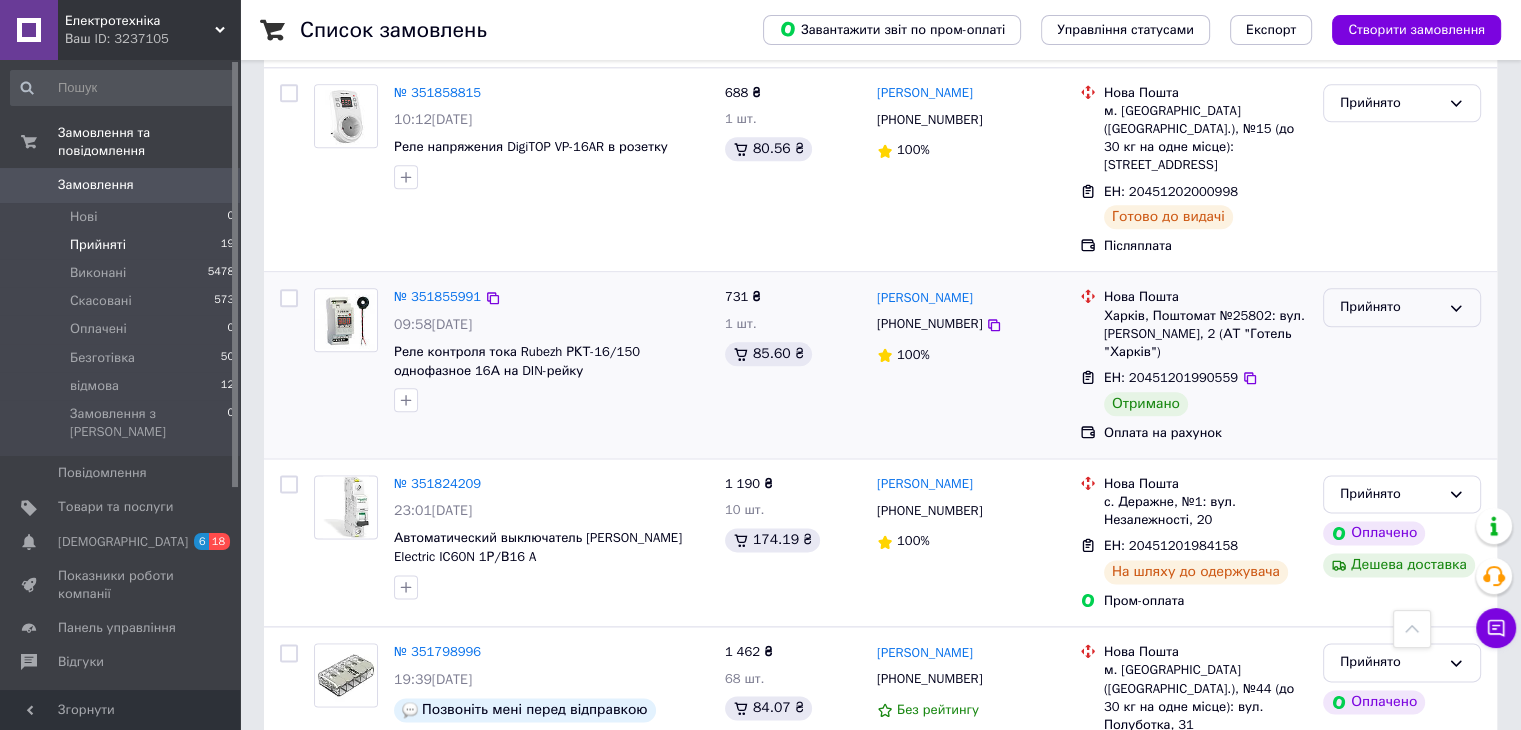 scroll, scrollTop: 2300, scrollLeft: 0, axis: vertical 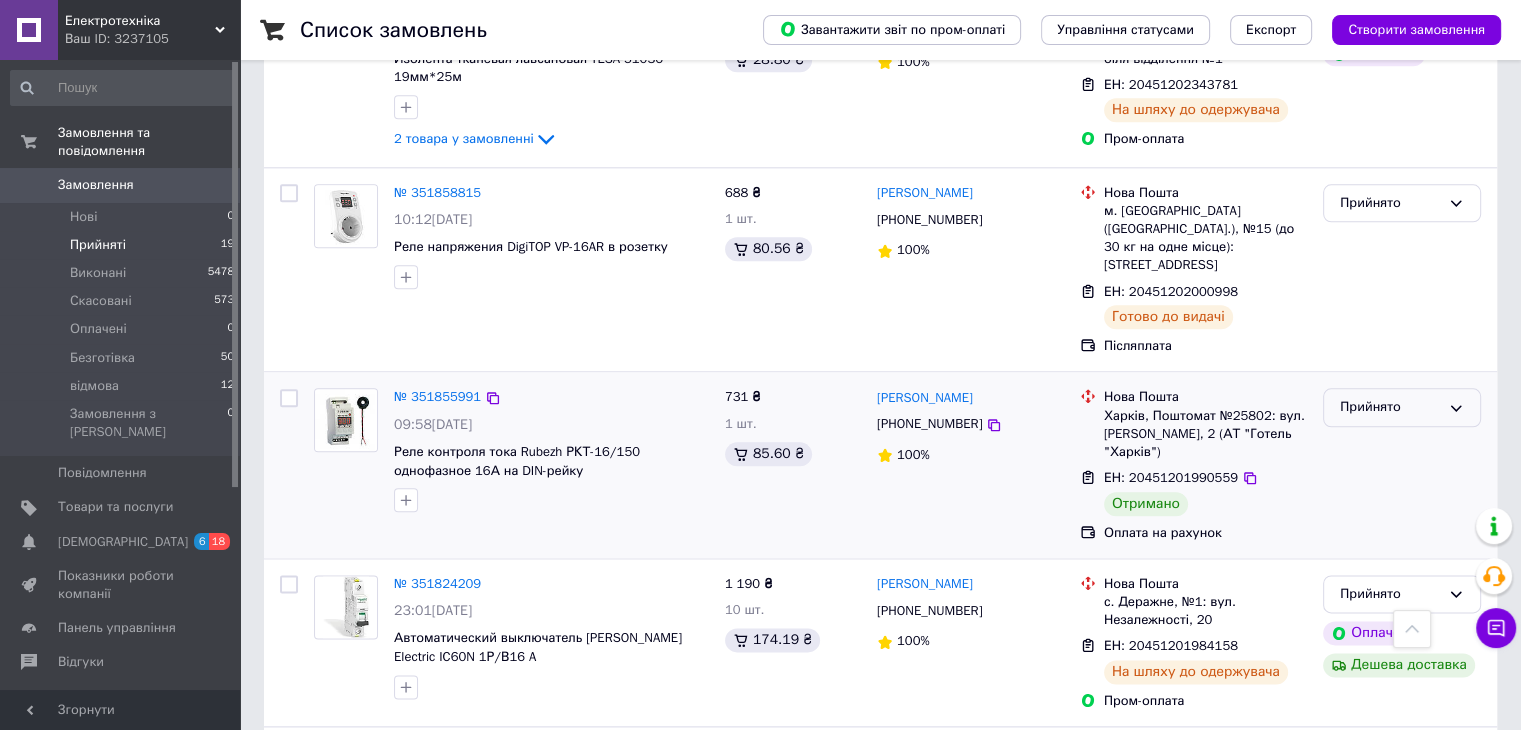 click on "Прийнято" at bounding box center [1390, 407] 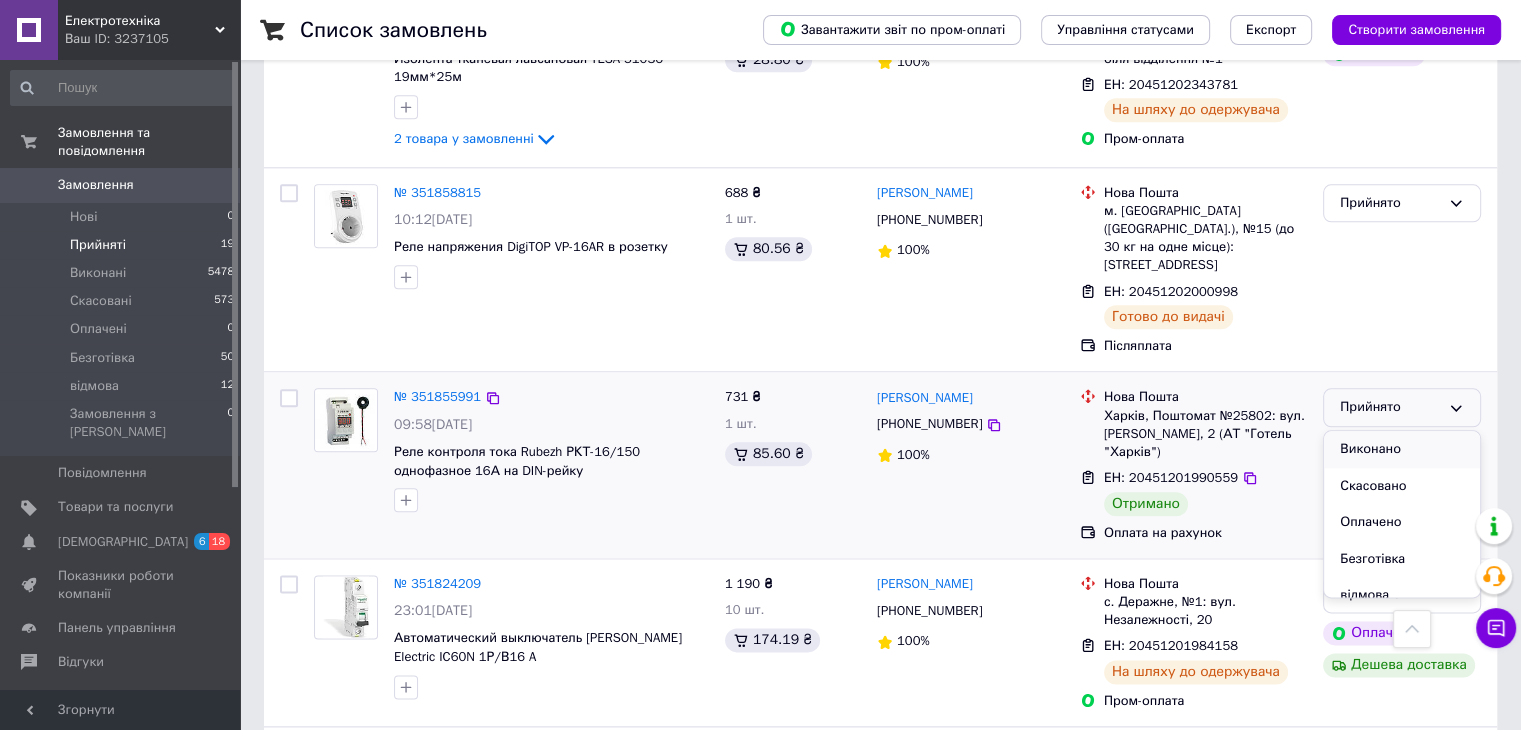 click on "Виконано" at bounding box center [1402, 449] 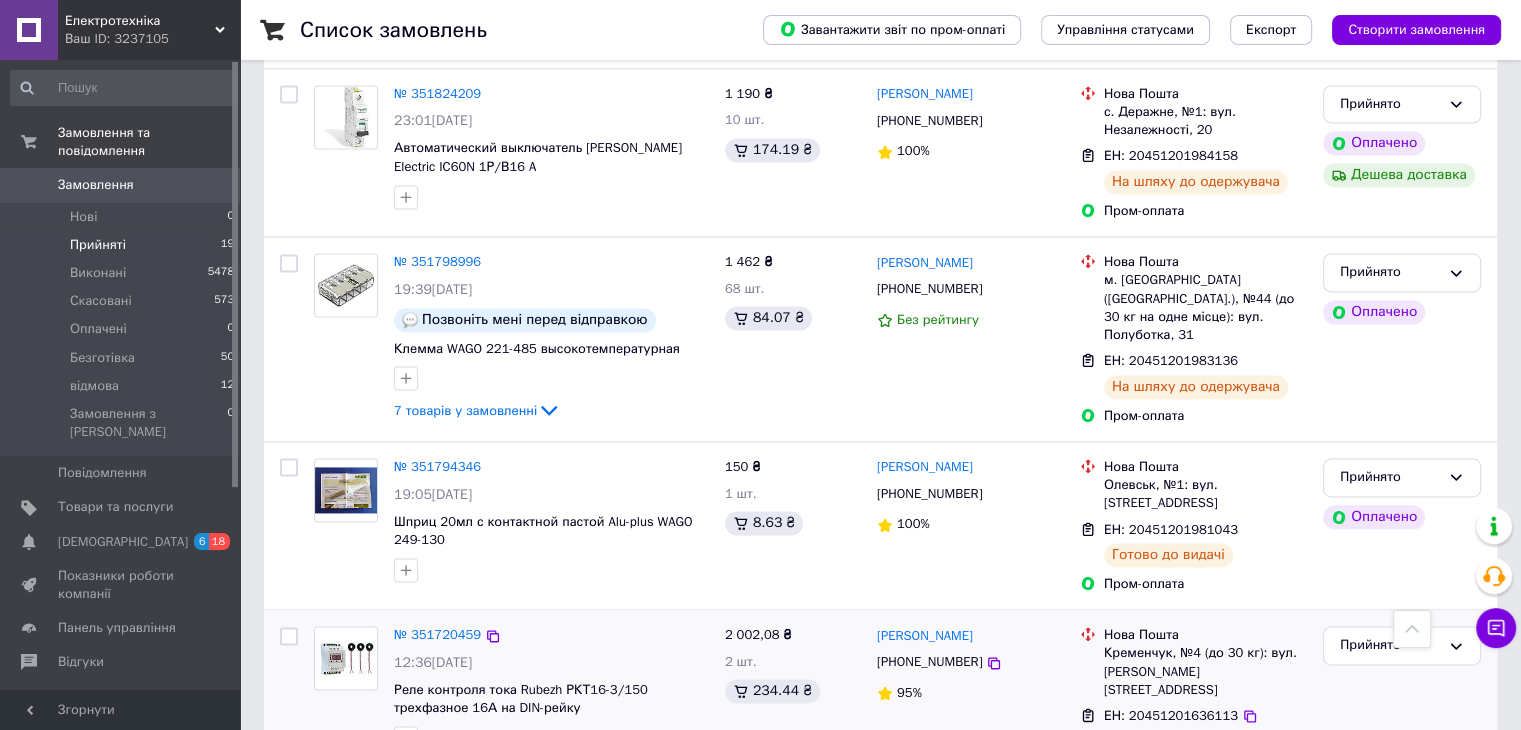 scroll, scrollTop: 2900, scrollLeft: 0, axis: vertical 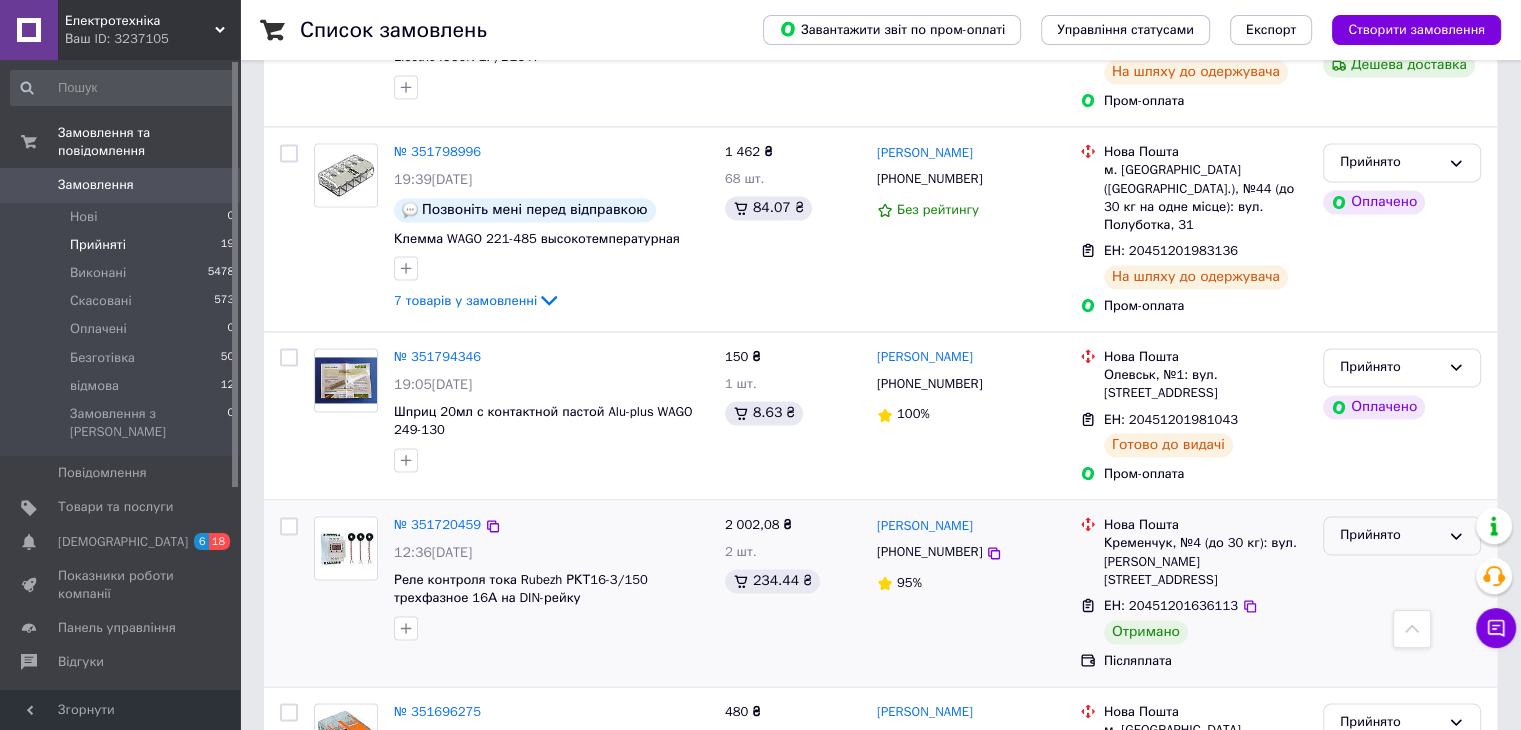 click on "Прийнято" at bounding box center [1390, 535] 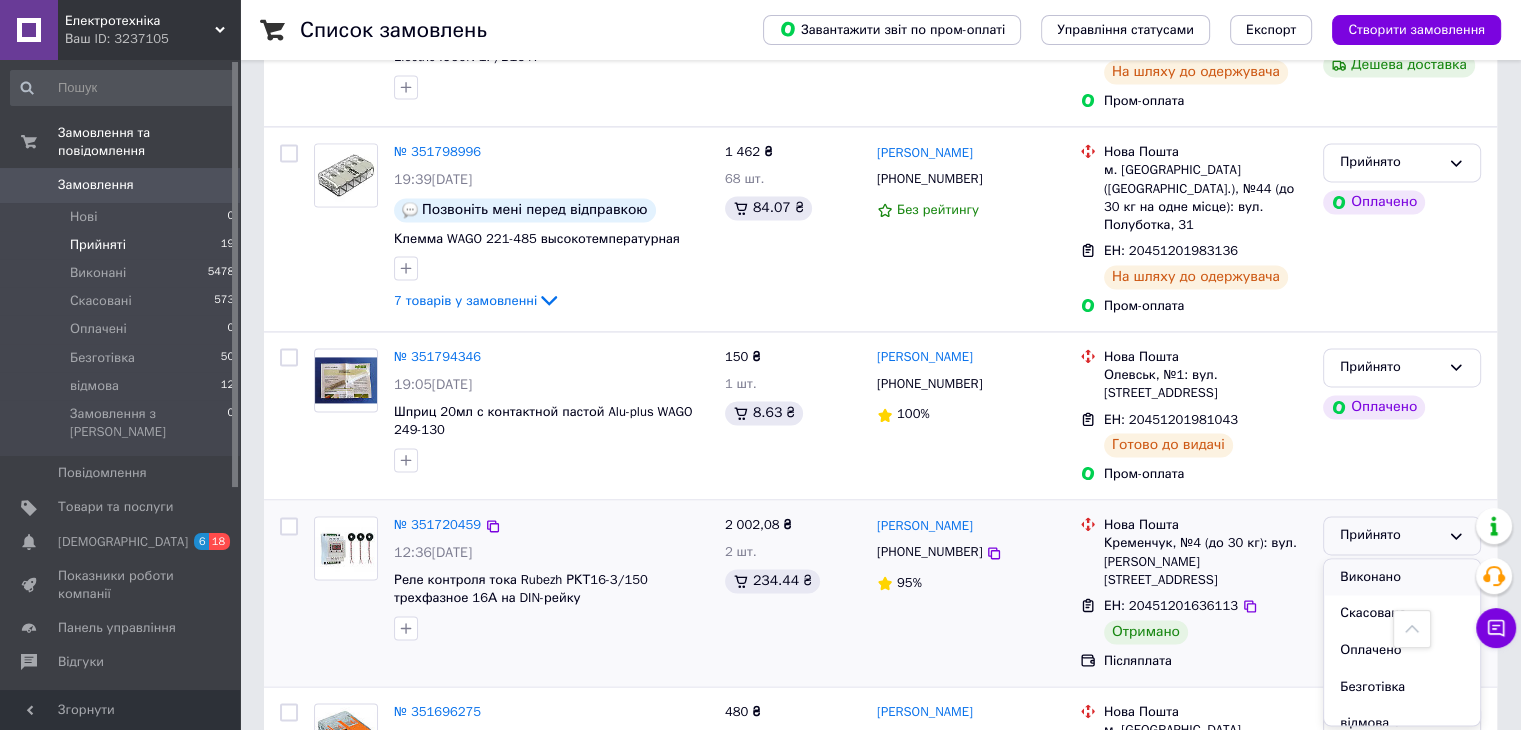 click on "Виконано" at bounding box center (1402, 577) 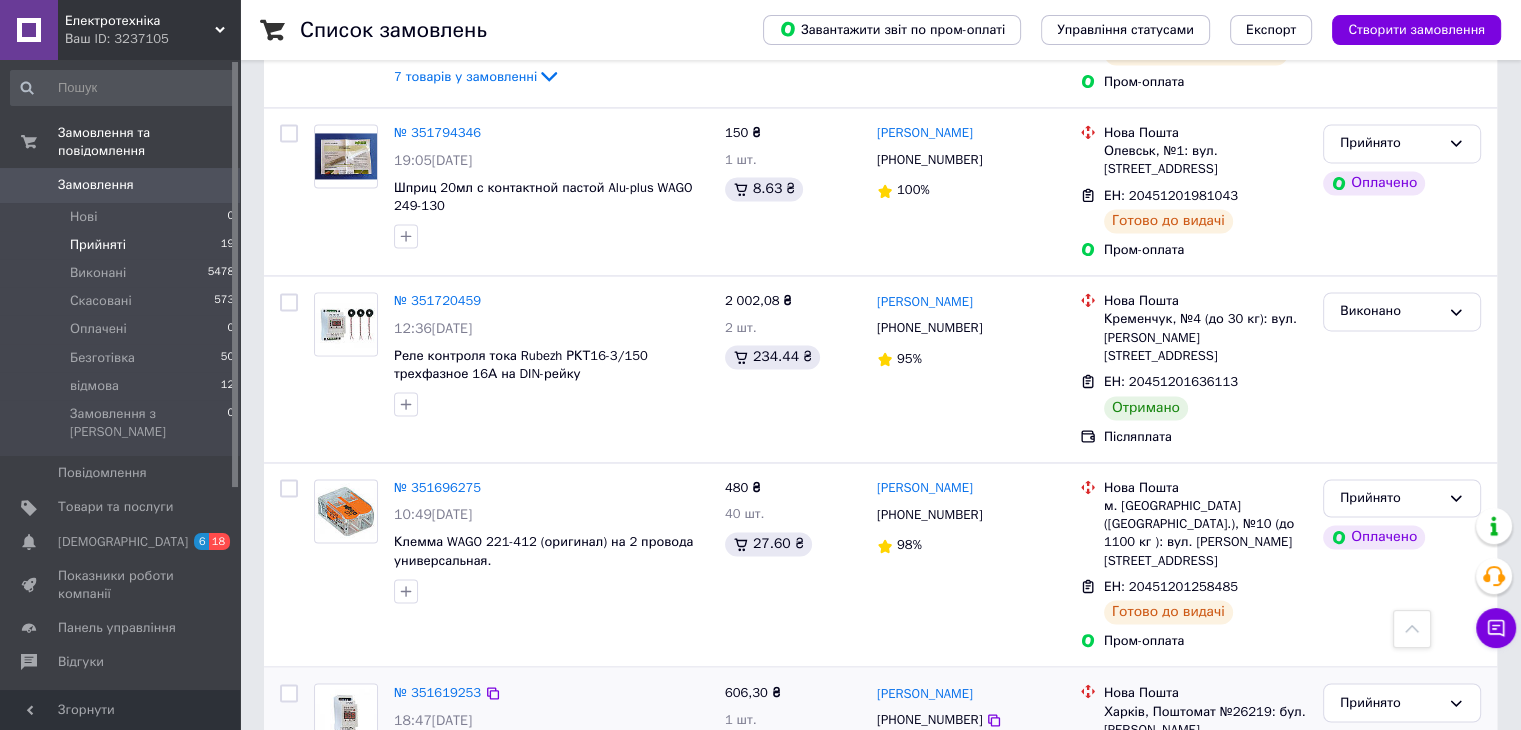 scroll, scrollTop: 3244, scrollLeft: 0, axis: vertical 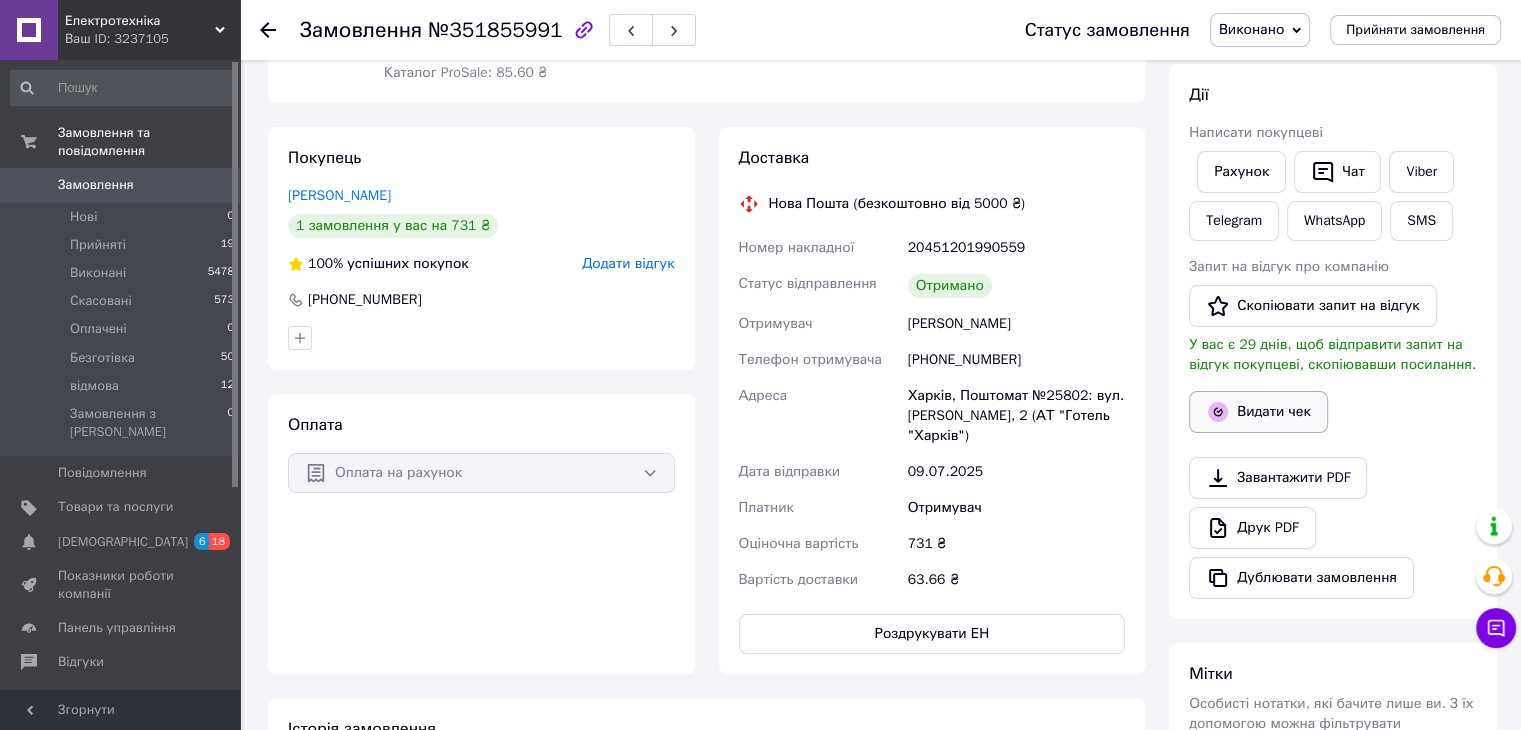 click on "Видати чек" at bounding box center (1258, 412) 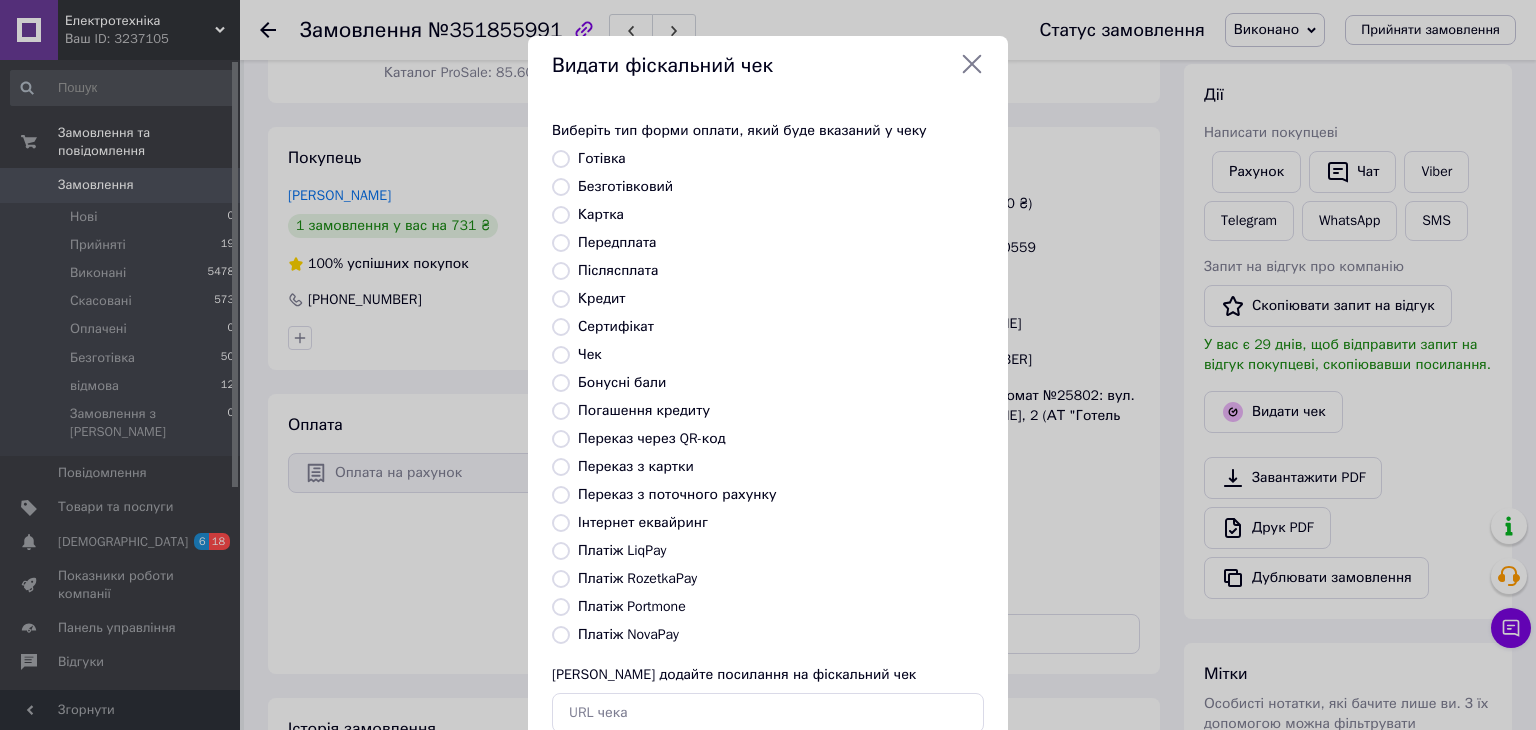 click on "Безготівковий" at bounding box center (625, 186) 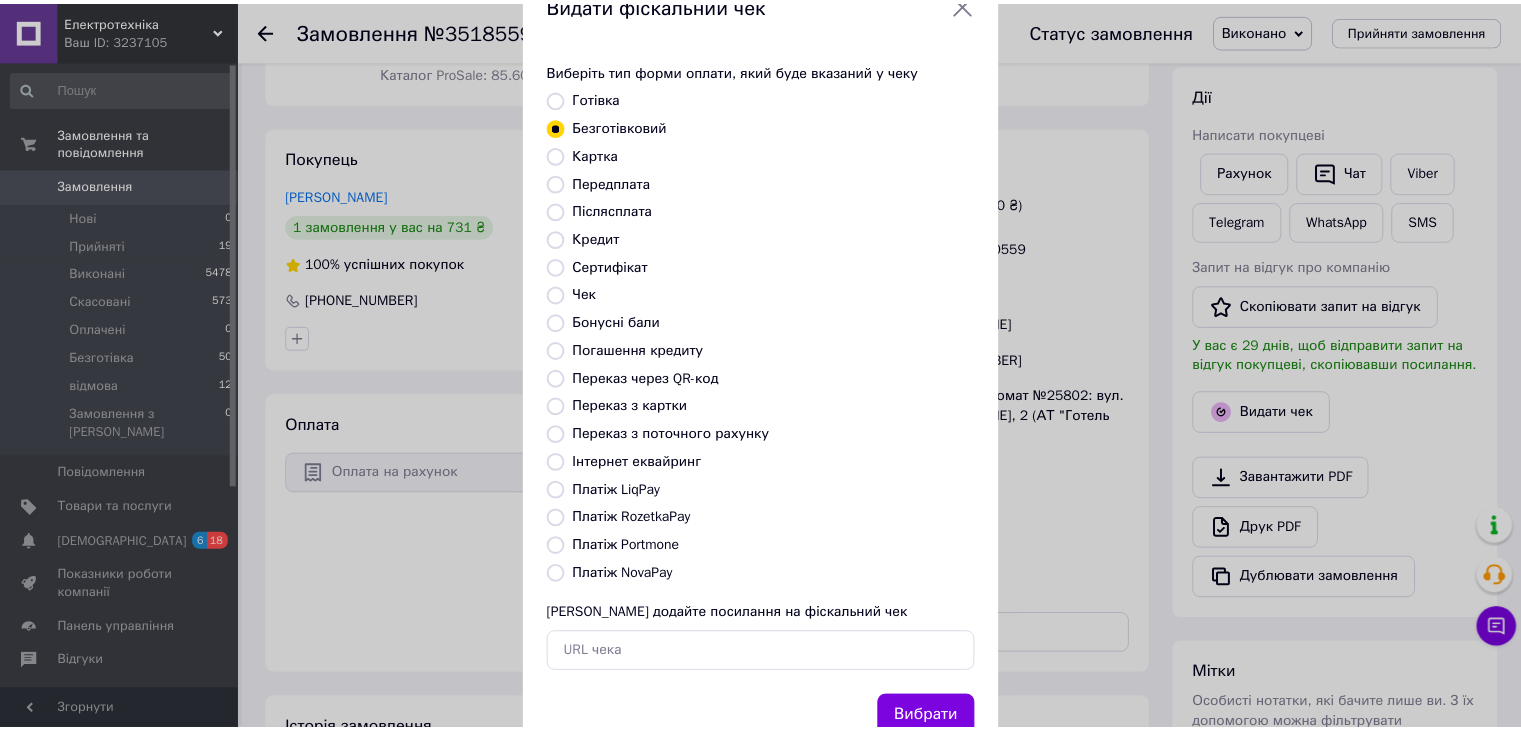 scroll, scrollTop: 128, scrollLeft: 0, axis: vertical 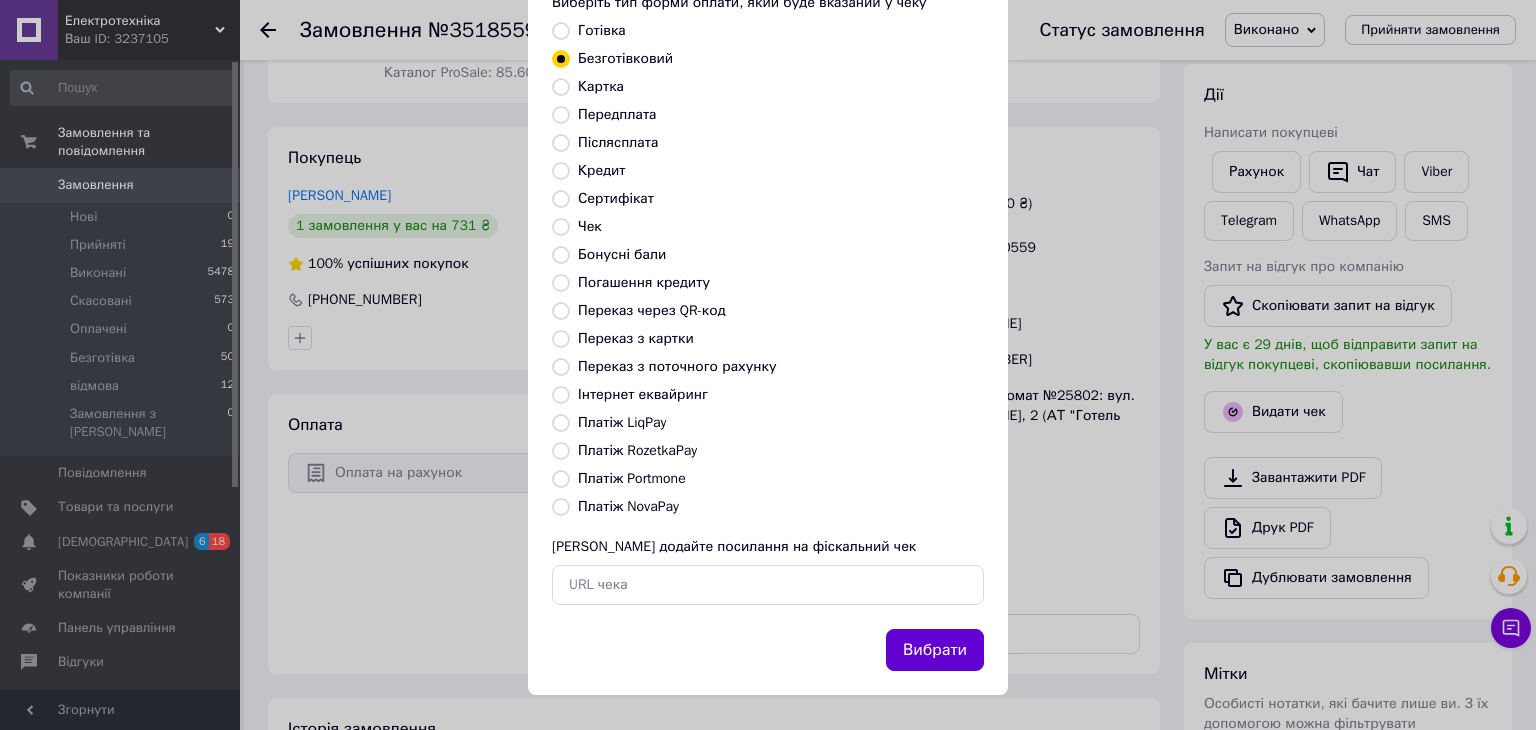 click on "Вибрати" at bounding box center (935, 650) 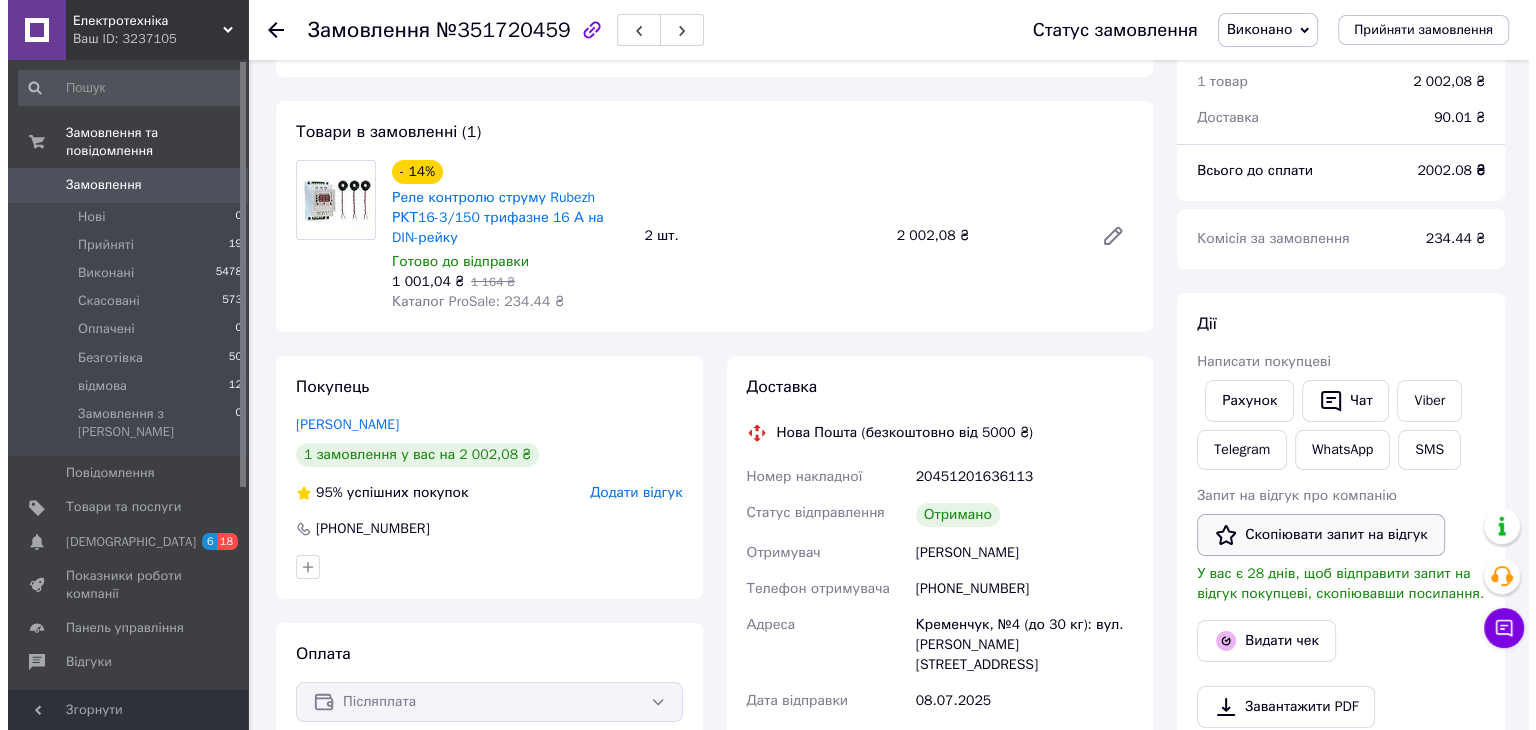 scroll, scrollTop: 300, scrollLeft: 0, axis: vertical 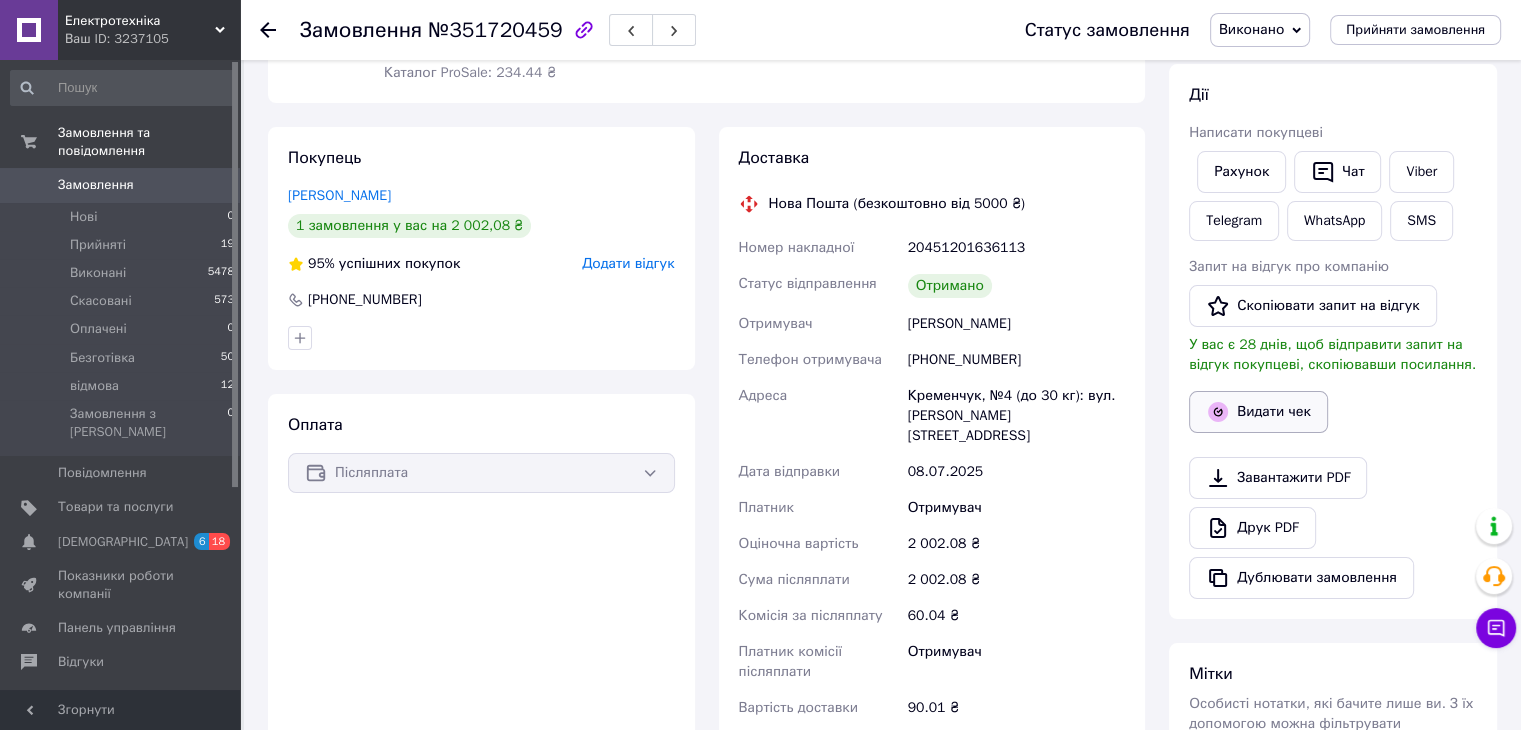 click on "Видати чек" at bounding box center (1258, 412) 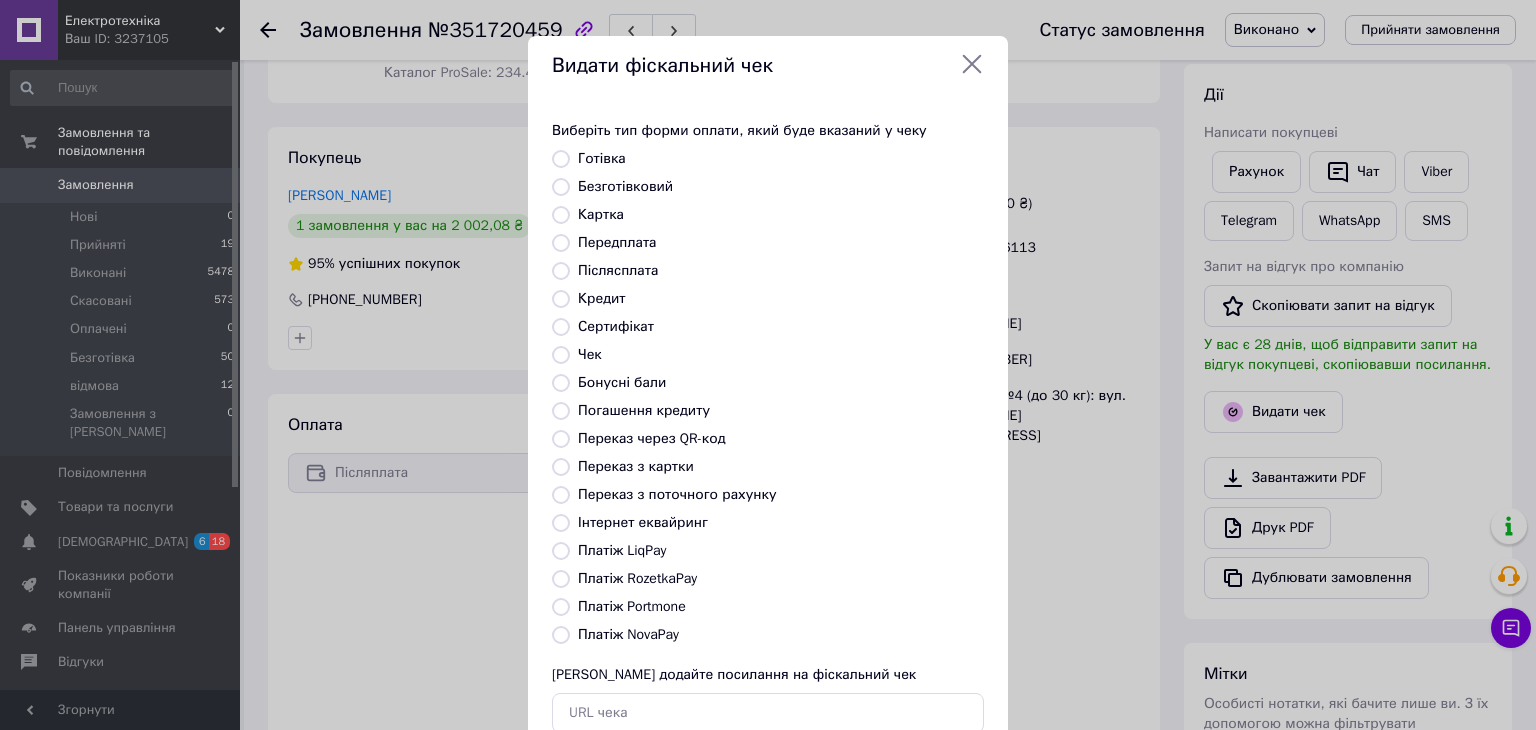 click on "Платіж NovaPay" at bounding box center (628, 634) 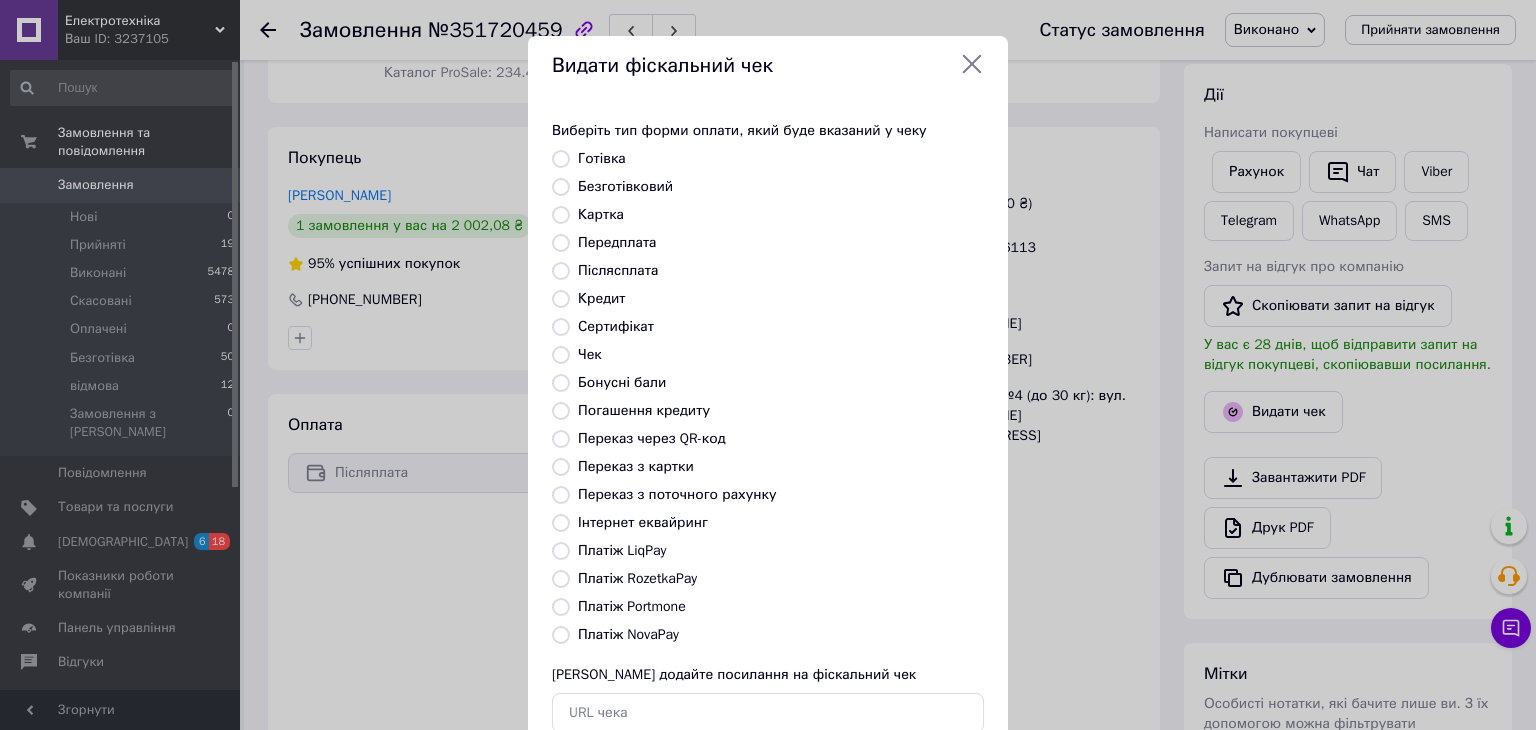 radio on "true" 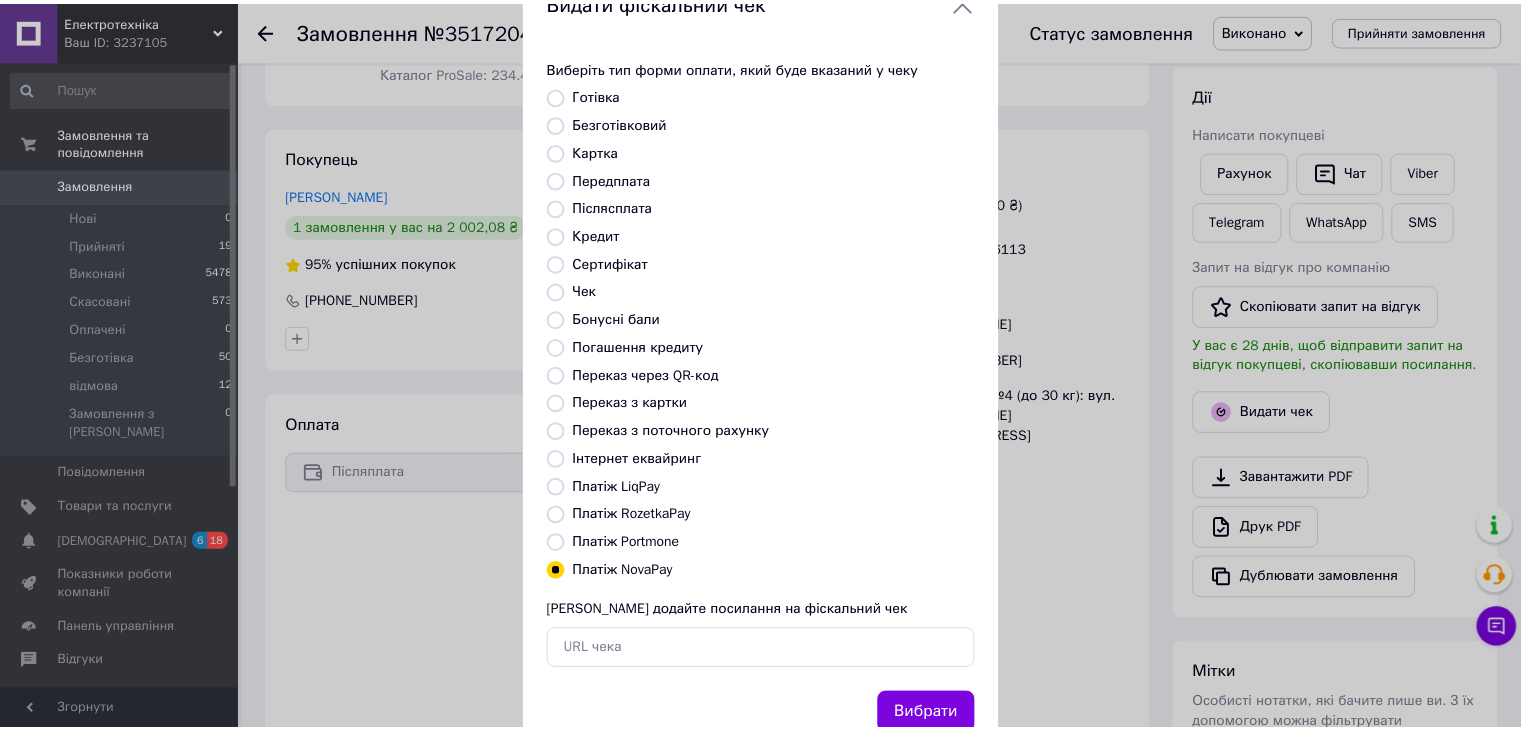 scroll, scrollTop: 128, scrollLeft: 0, axis: vertical 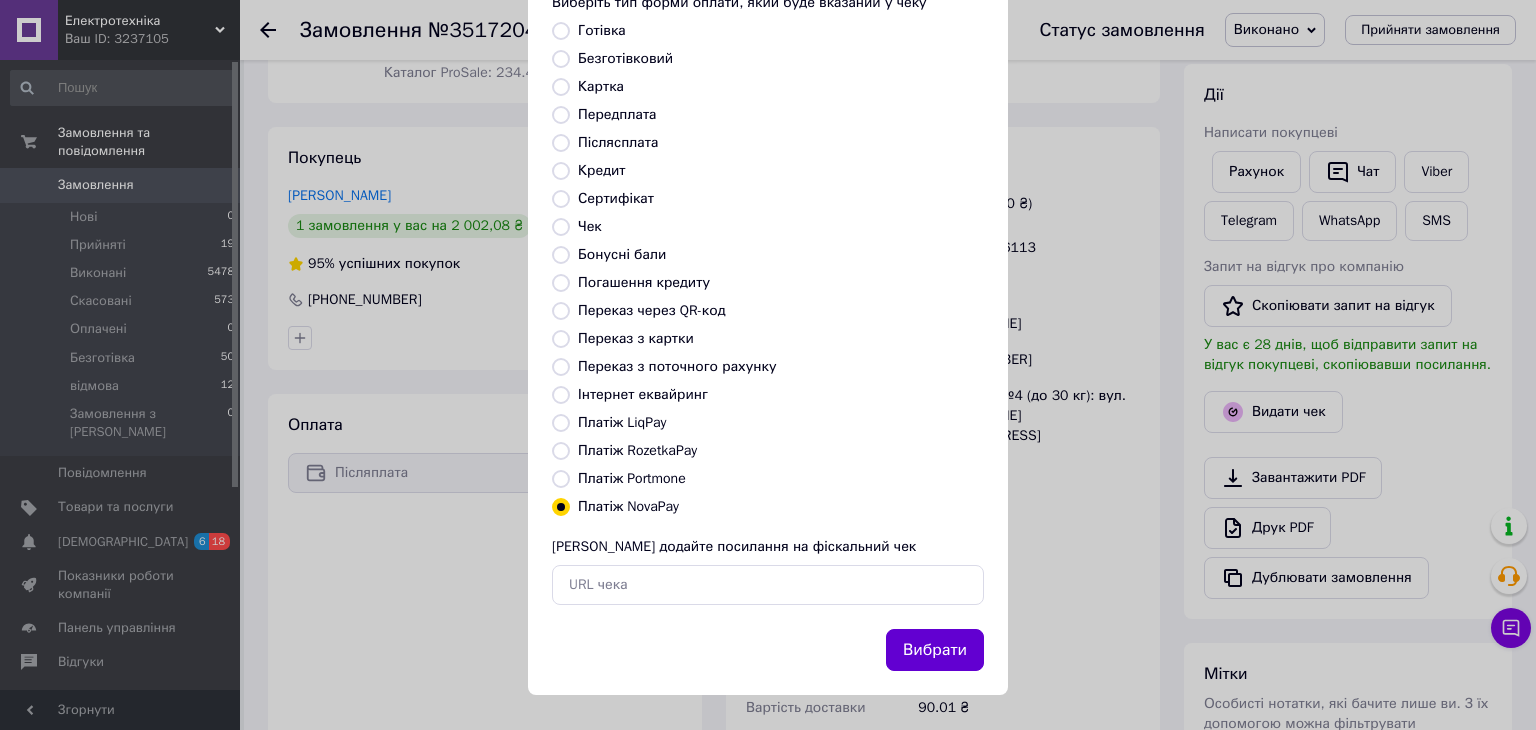 click on "Вибрати" at bounding box center (935, 650) 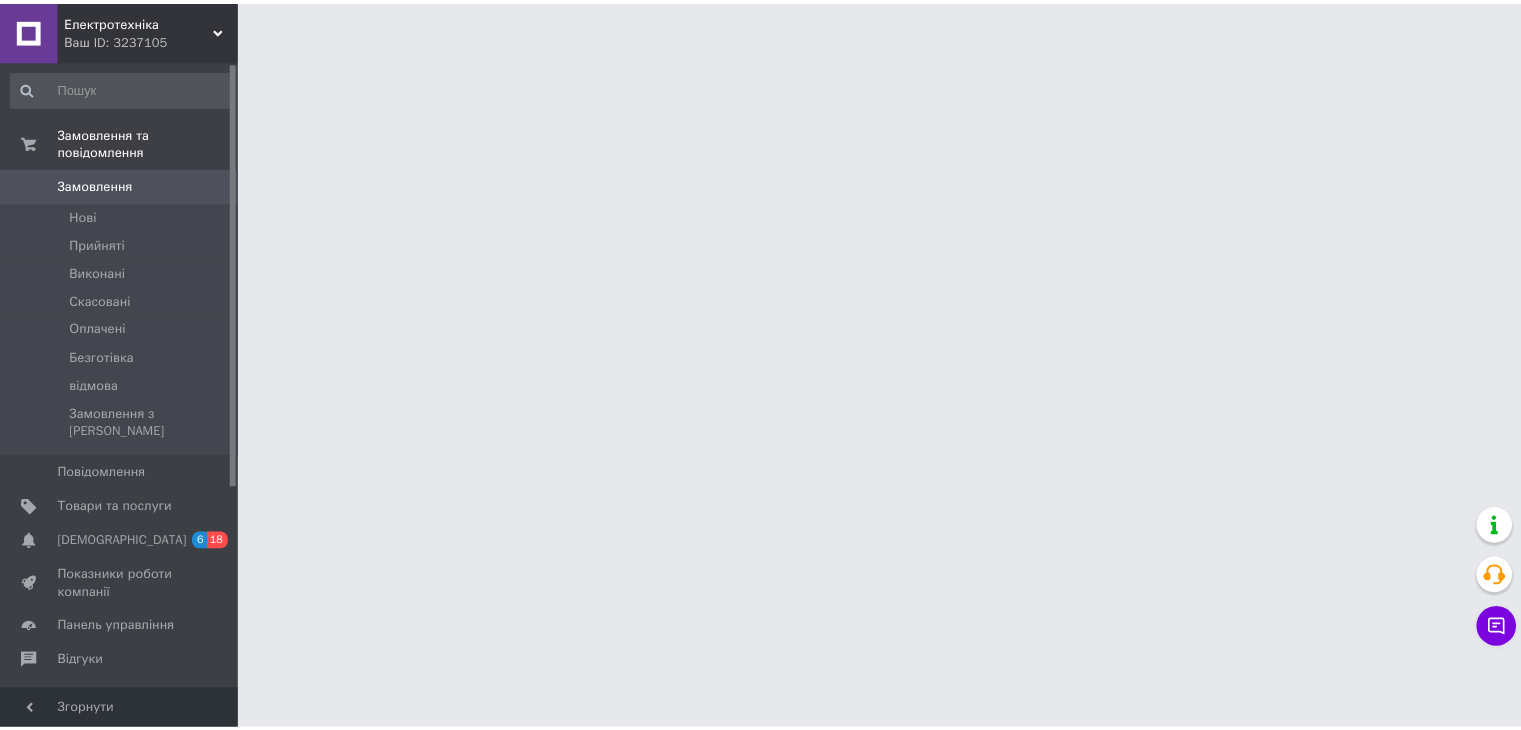 scroll, scrollTop: 0, scrollLeft: 0, axis: both 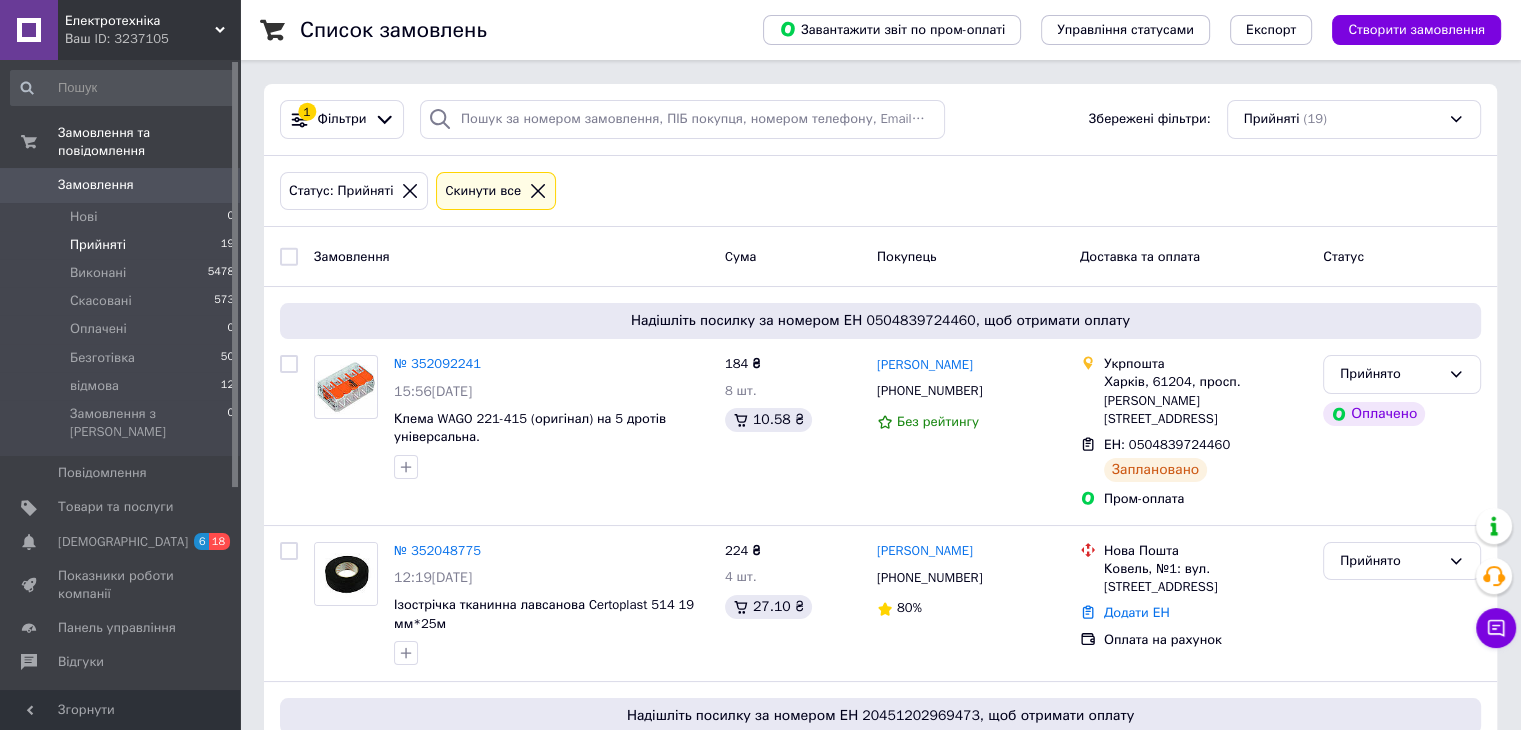 click 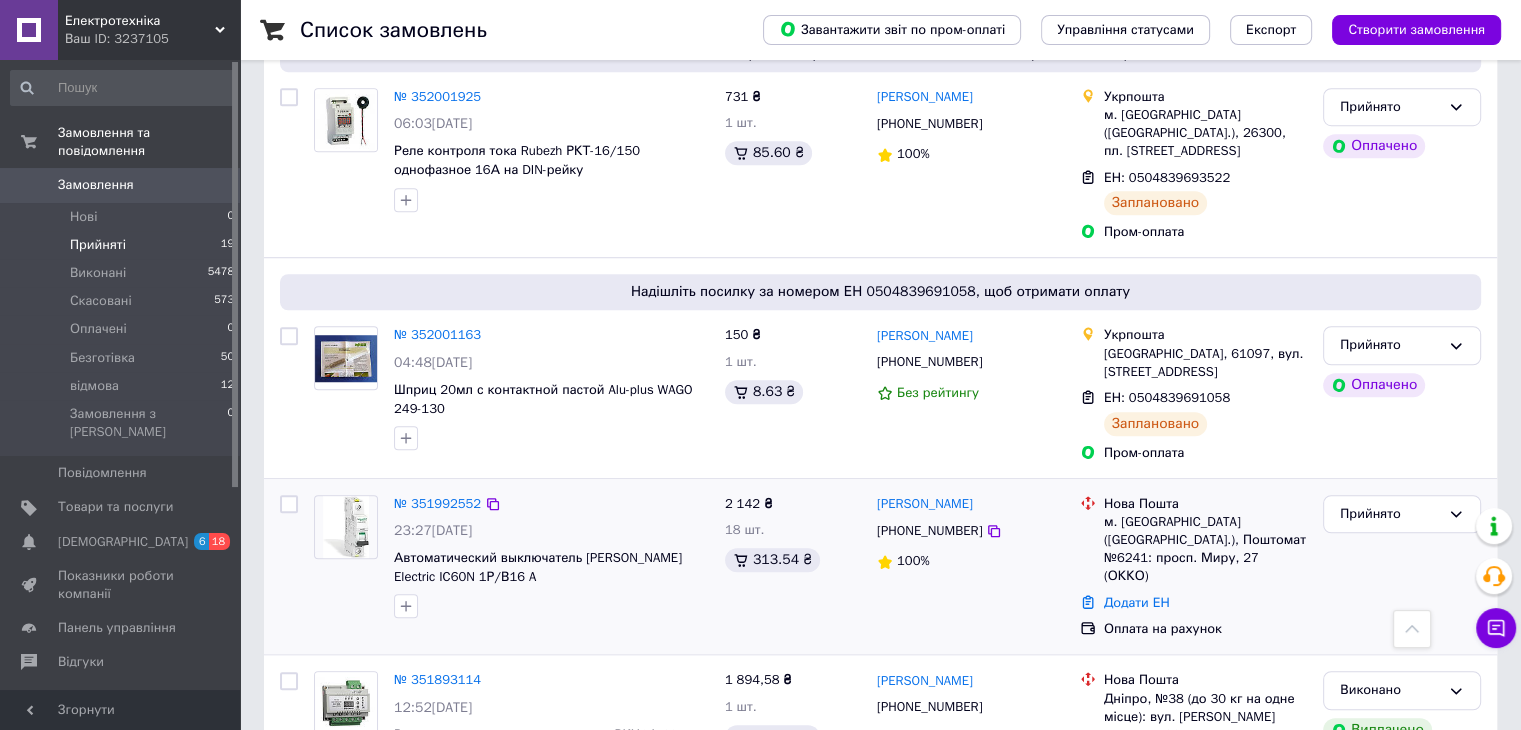 scroll, scrollTop: 1500, scrollLeft: 0, axis: vertical 